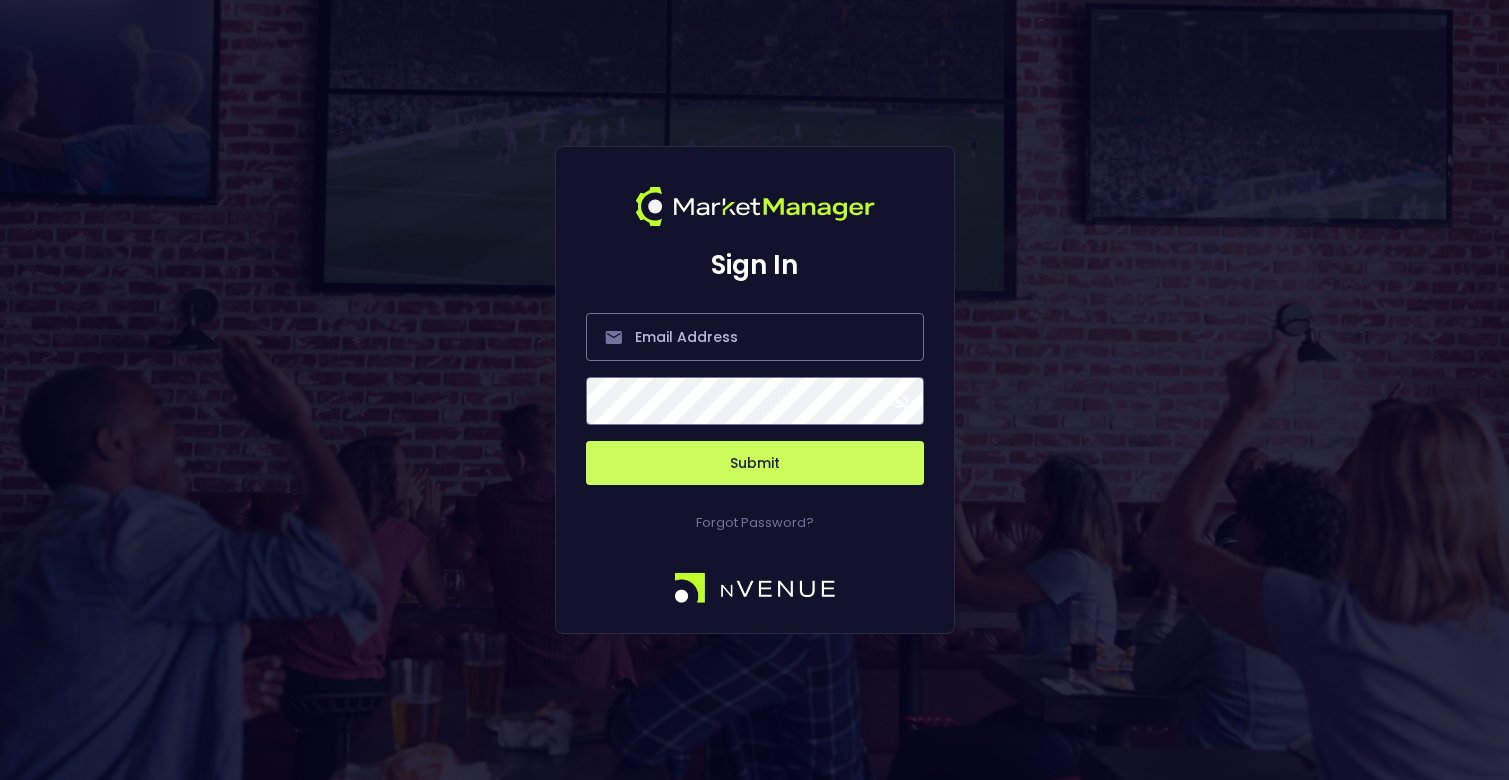 scroll, scrollTop: 0, scrollLeft: 0, axis: both 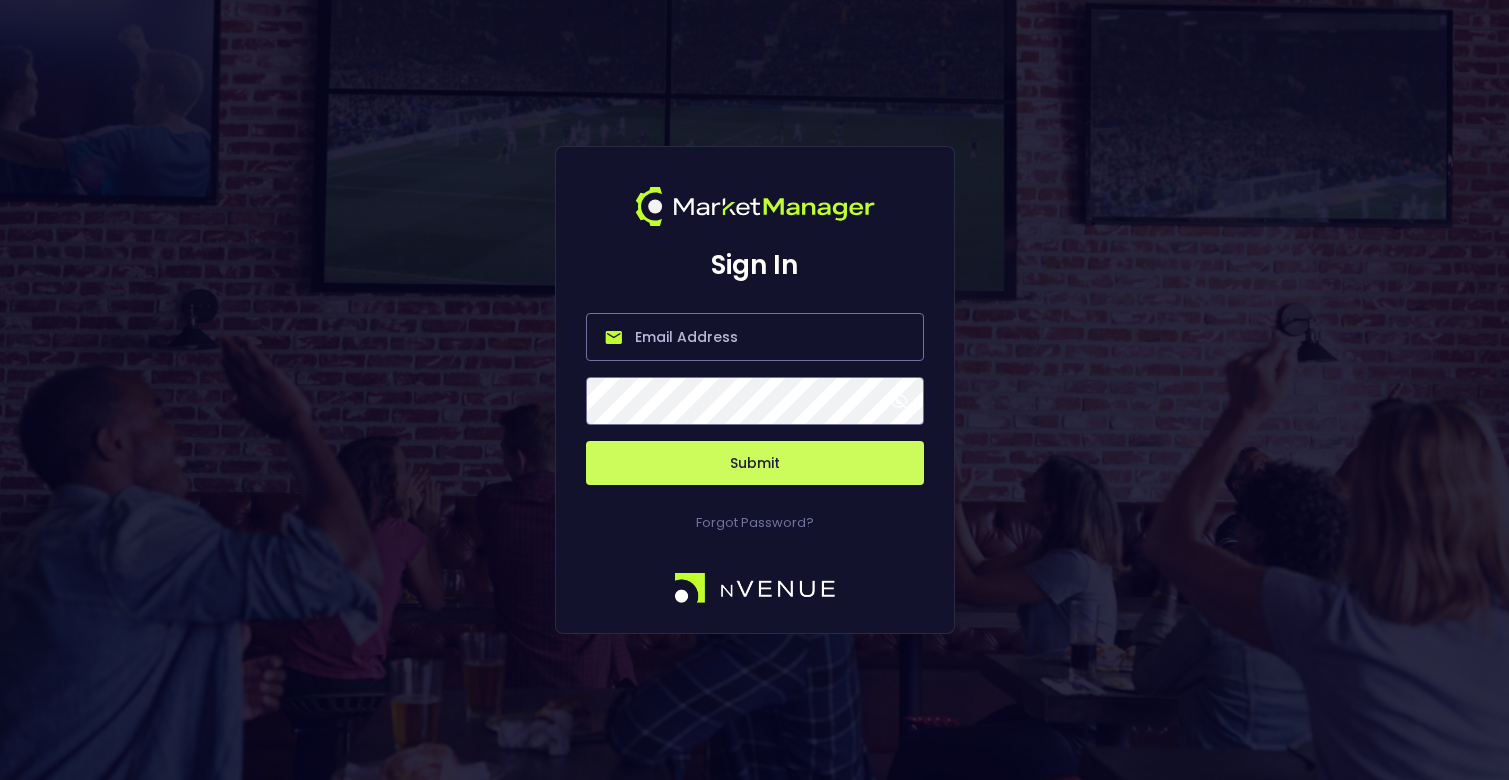 click at bounding box center (755, 337) 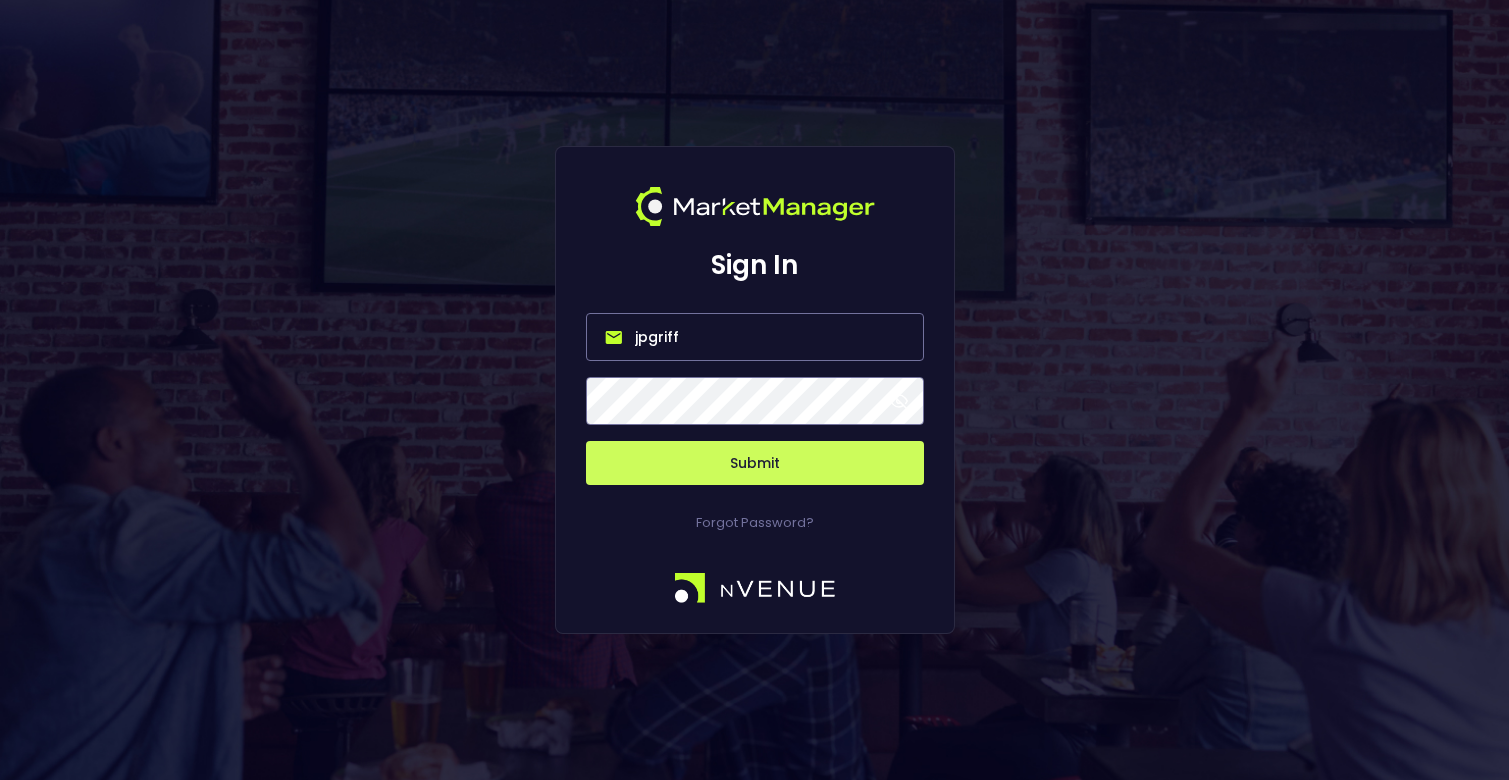 type on "jpgriff23@gmail.com" 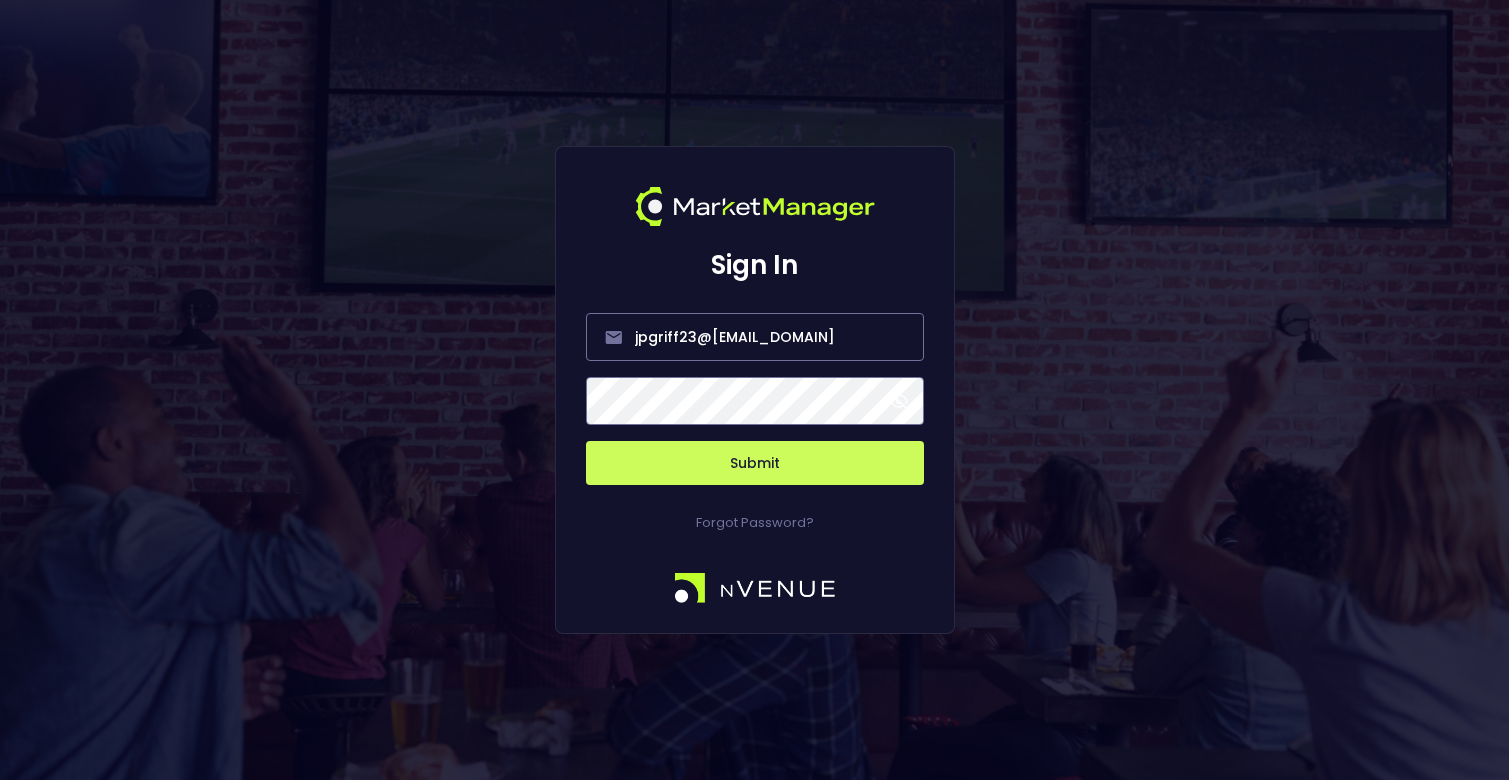 click on "Submit" at bounding box center [755, 463] 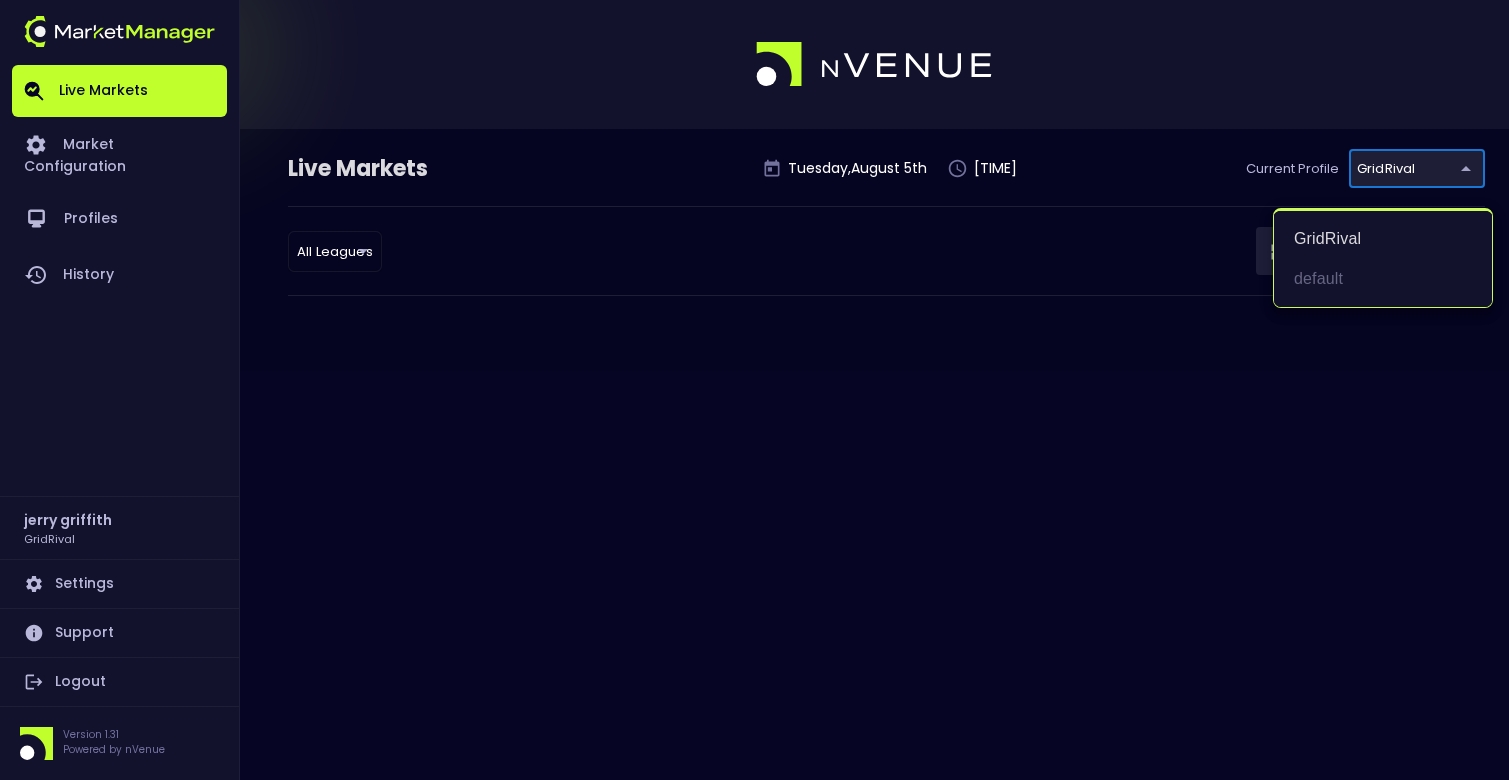 click on "Live Markets Market Configuration Profiles History jerry   griffith GridRival Settings Support Logout   Version 1.31  Powered by nVenue Live Markets Tuesday ,  August   5 th 4:44:25 PM Current Profile GridRival ea4debca-48a0-46e9-8cd2-c3f9f747a283 Select All Leagues all leagues ​  Games  Markets GridRival default" at bounding box center [754, 390] 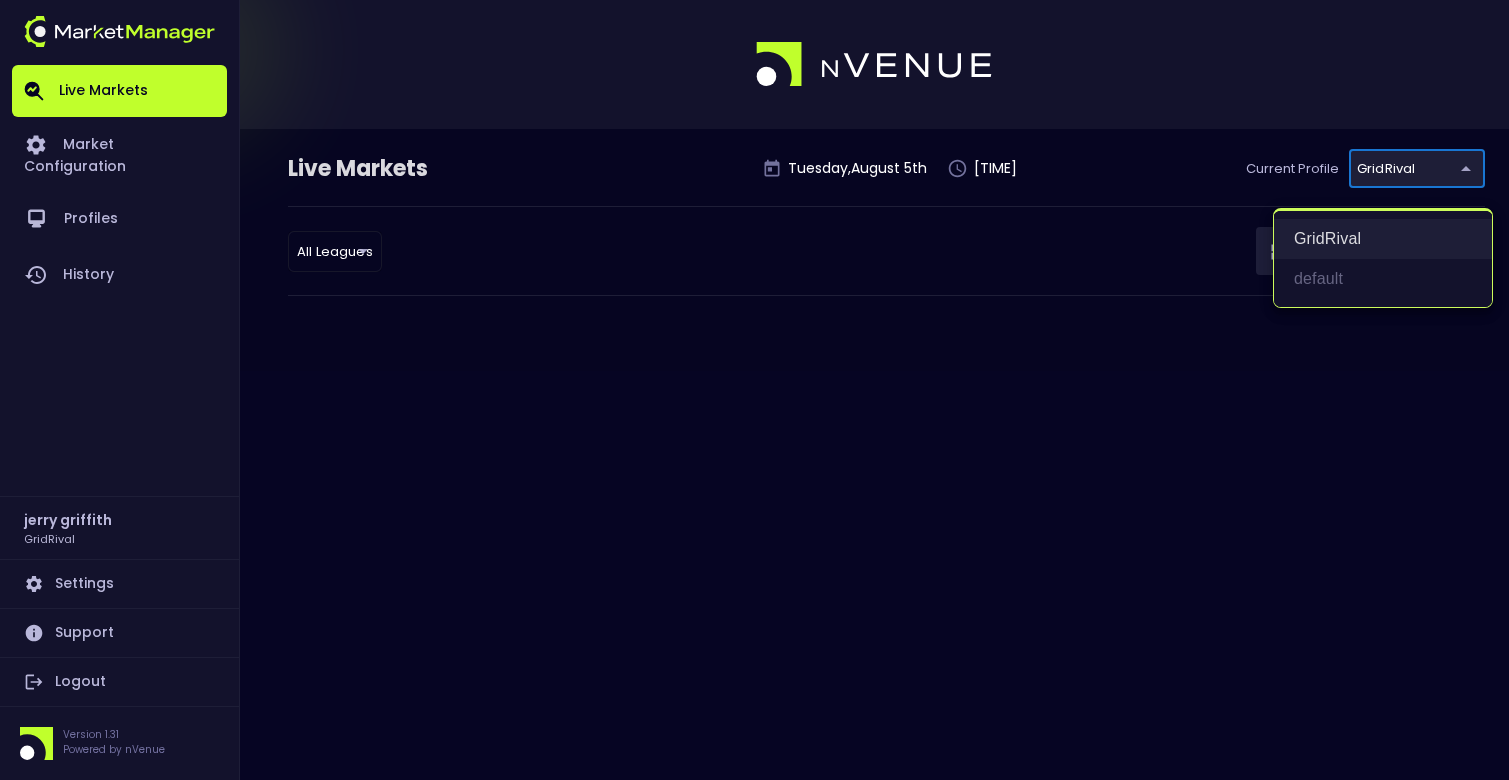 click on "GridRival" at bounding box center (1383, 239) 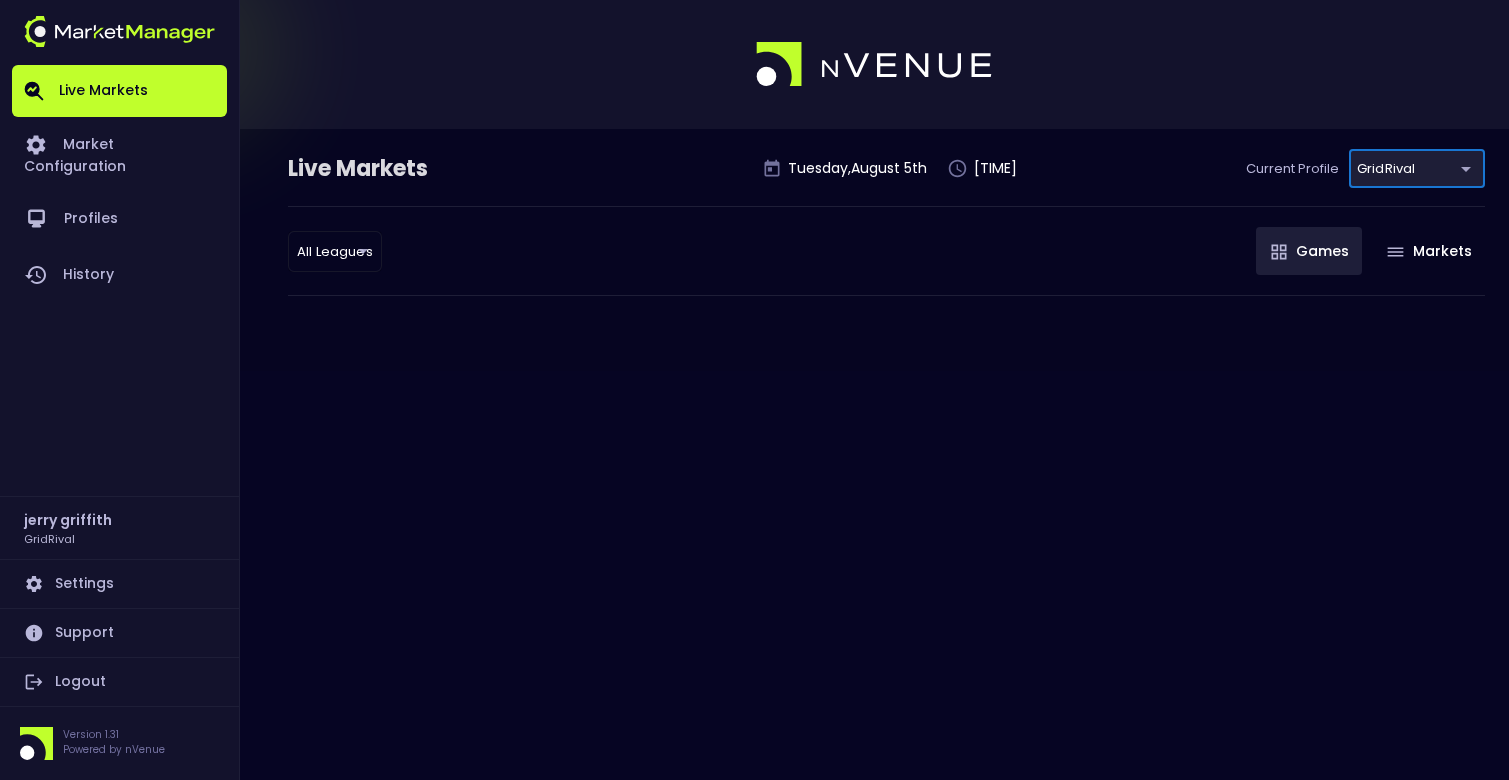 click at bounding box center [754, 64] 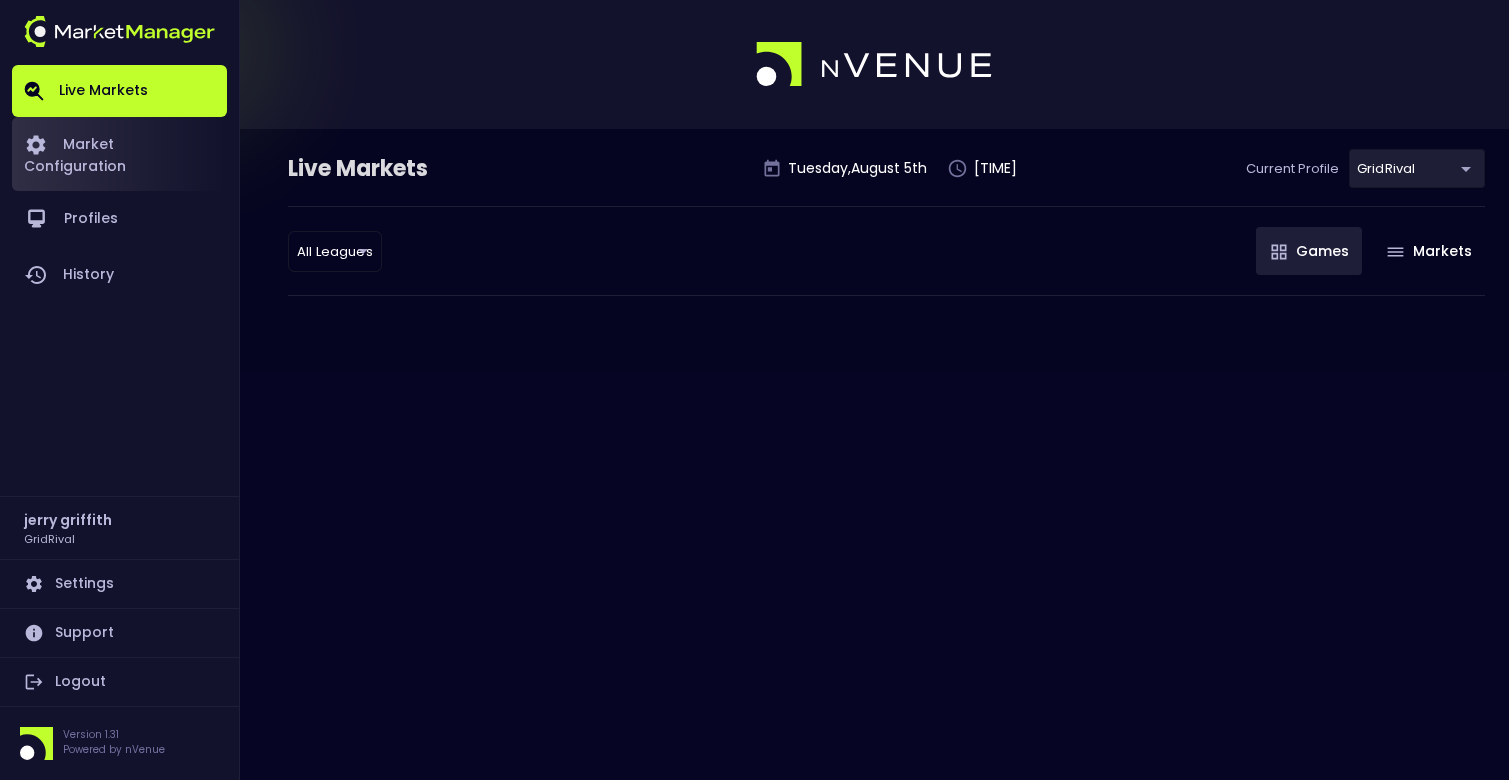 click on "Market Configuration" at bounding box center [119, 154] 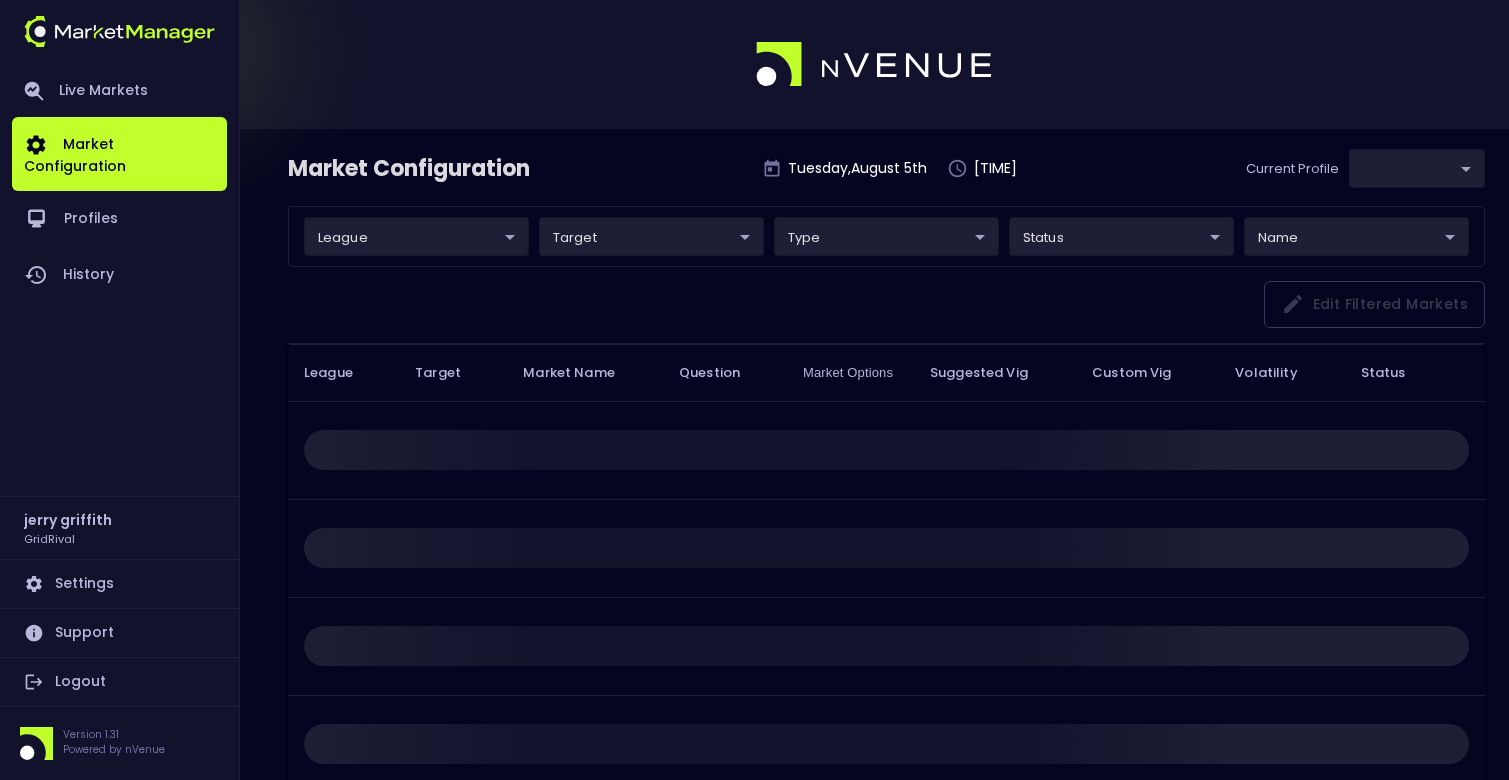 type on "[UUID]" 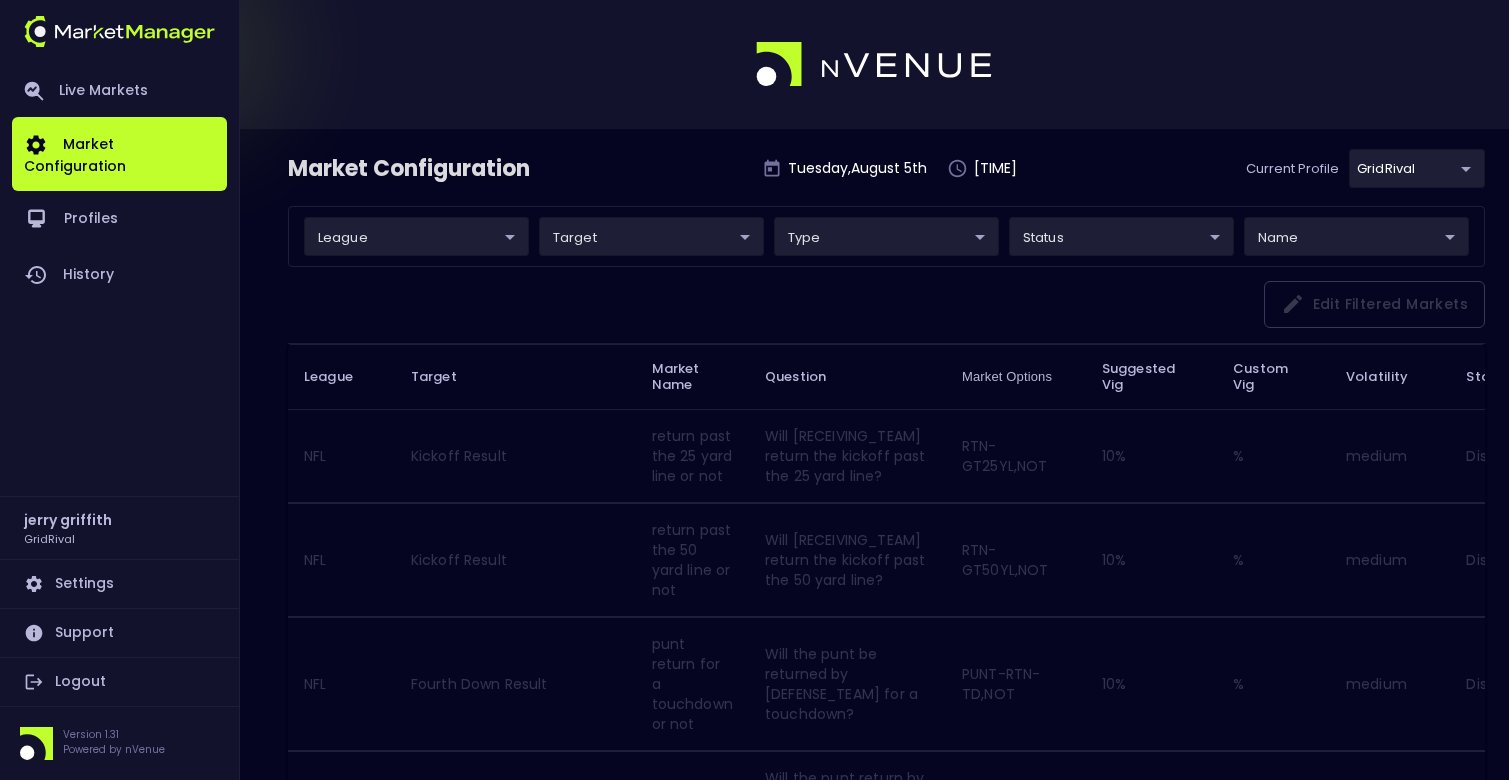 click on "Live Markets Market Configuration Profiles History jerry   griffith GridRival Settings Support Logout   Version 1.31  Powered by nVenue Market Configuration Tuesday ,  August   5 th 4:44:31 PM Current Profile GridRival ea4debca-48a0-46e9-8cd2-c3f9f747a283 Select league ​ ​ target ​ ​ type ​ ​ status ​ ​ name ​ ​ Edit filtered markets League Target Market Name Question Market Options Suggested Vig Custom Vig Volatility   Status NFL Kickoff Result return past the 25 yard line or not Will [RECEIVING_TEAM] return the kickoff past the 25 yard line? RTN-GT25YL,NOT 10  %  % medium Disabled NFL Kickoff Result return past the 50 yard line or not Will [RECEIVING_TEAM] return the kickoff past the 50 yard line? RTN-GT50YL,NOT 10  %  % medium Disabled NFL Fourth Down Result punt return for a touchdown or not Will the punt be returned by [DEFENSE_TEAM] for a touchdown? PUNT-RTN-TD,NOT 10  %  % medium Disabled NFL Fourth Down Result punt return turnover or not PUNT-RTN-TO,NOT 10  %  % medium Disabled NFL" at bounding box center (754, 1760) 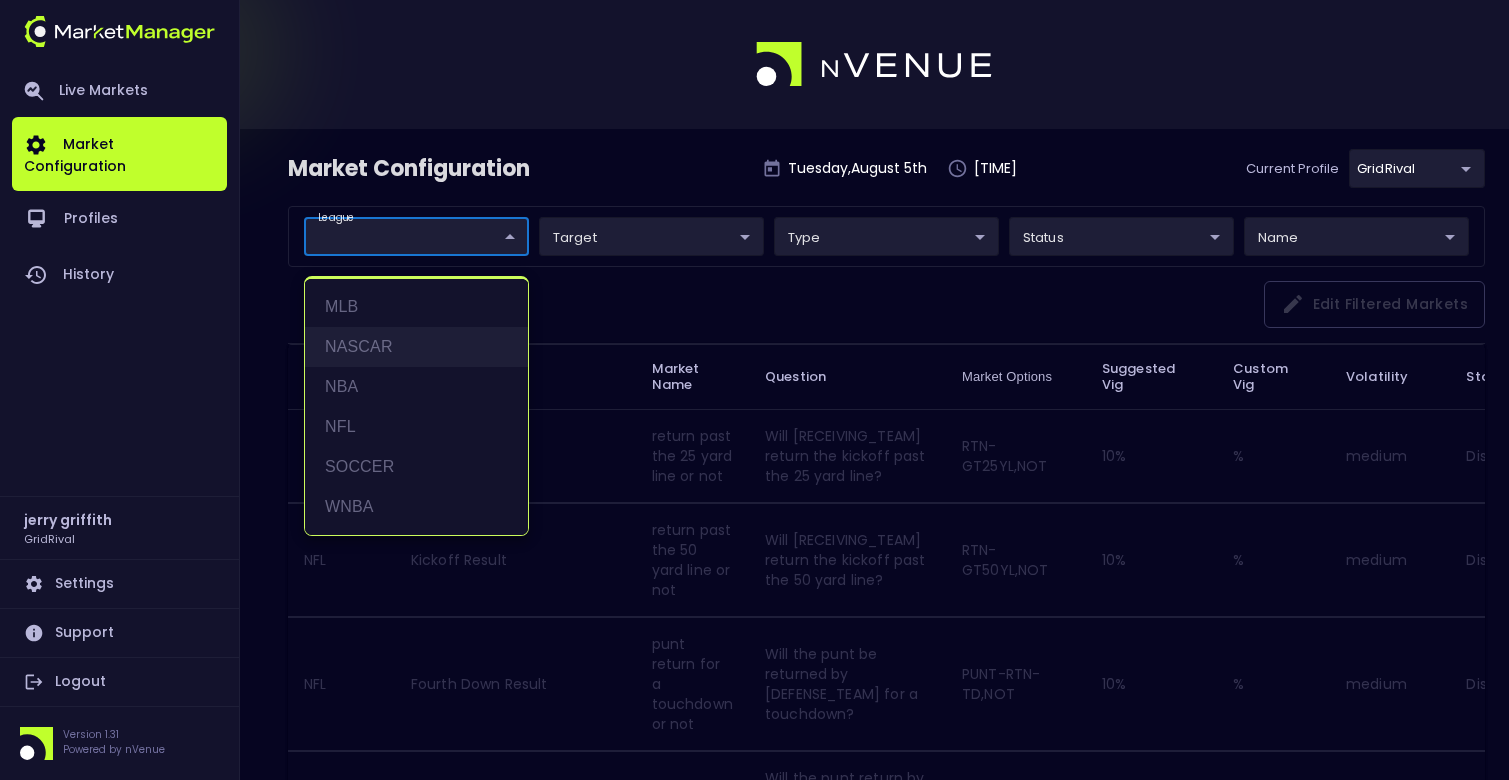 click on "NASCAR" at bounding box center [416, 347] 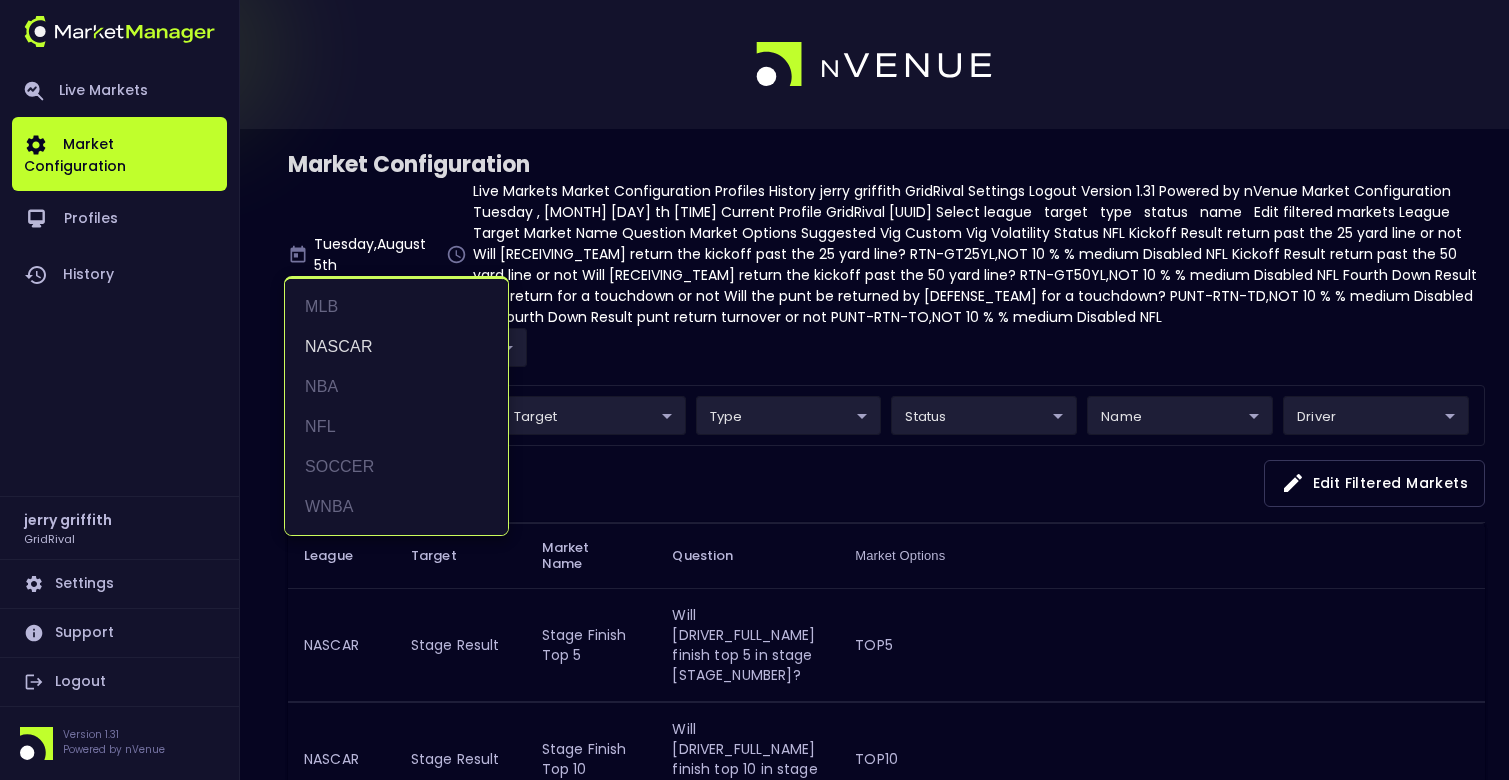click at bounding box center (754, 390) 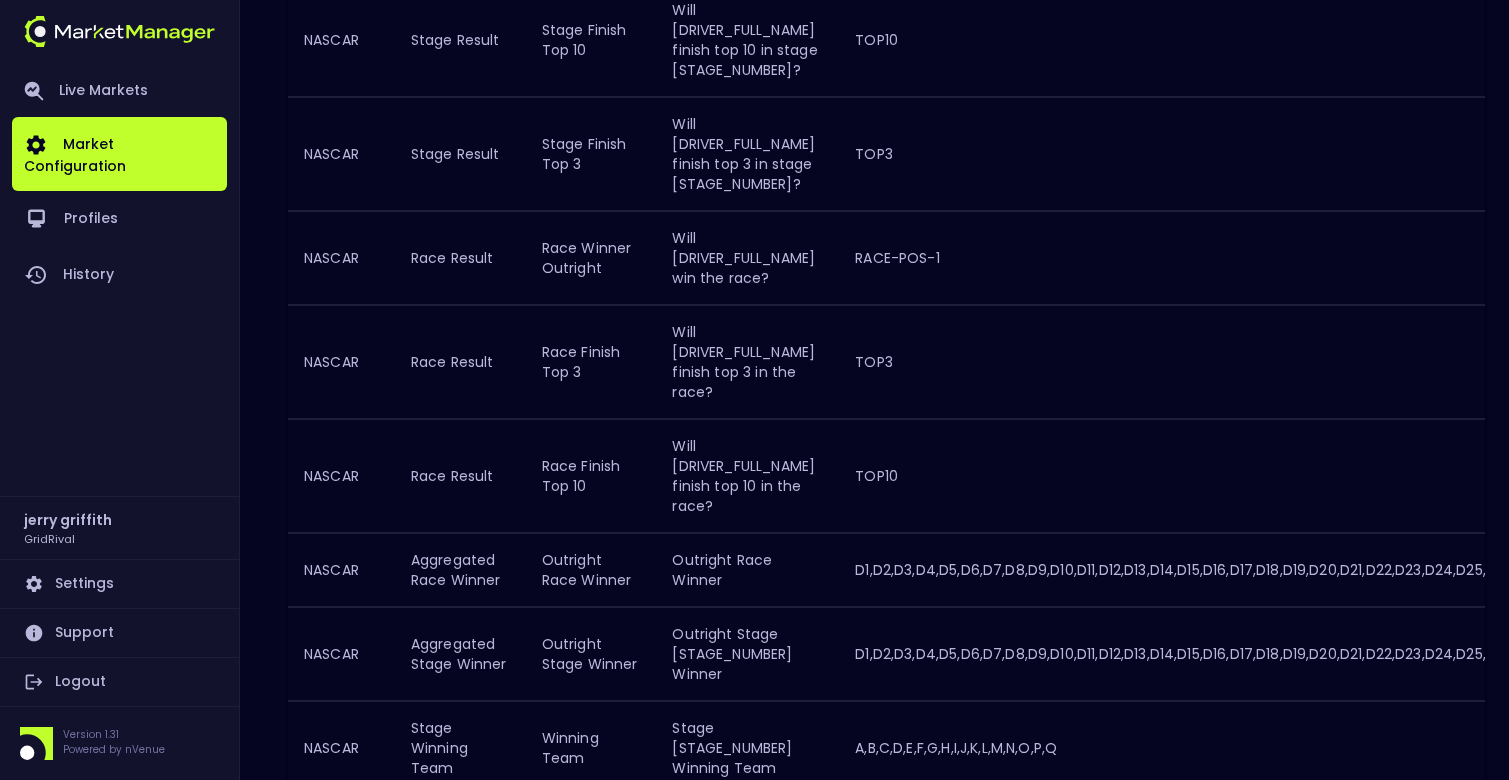 scroll, scrollTop: 0, scrollLeft: 0, axis: both 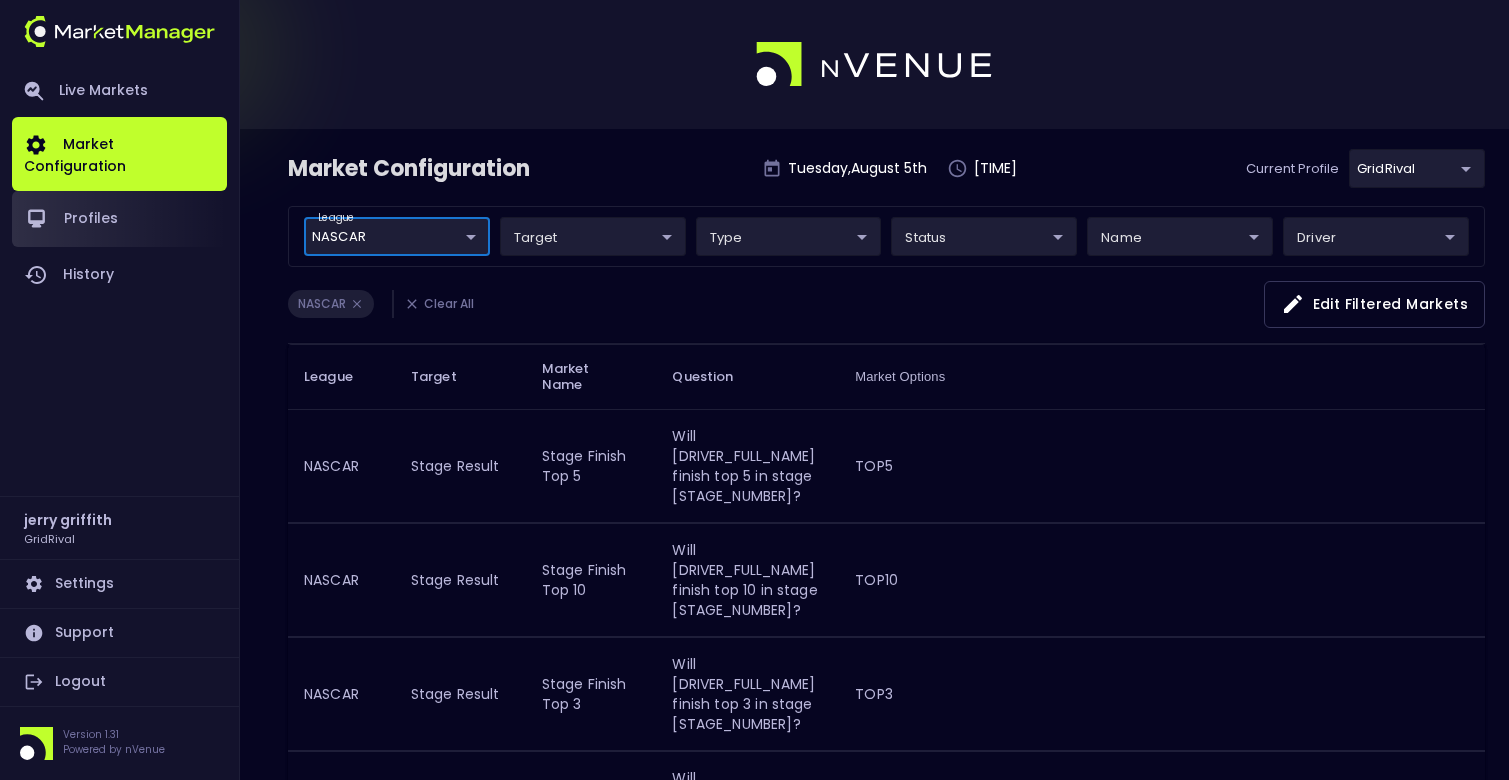click on "Profiles" at bounding box center [119, 219] 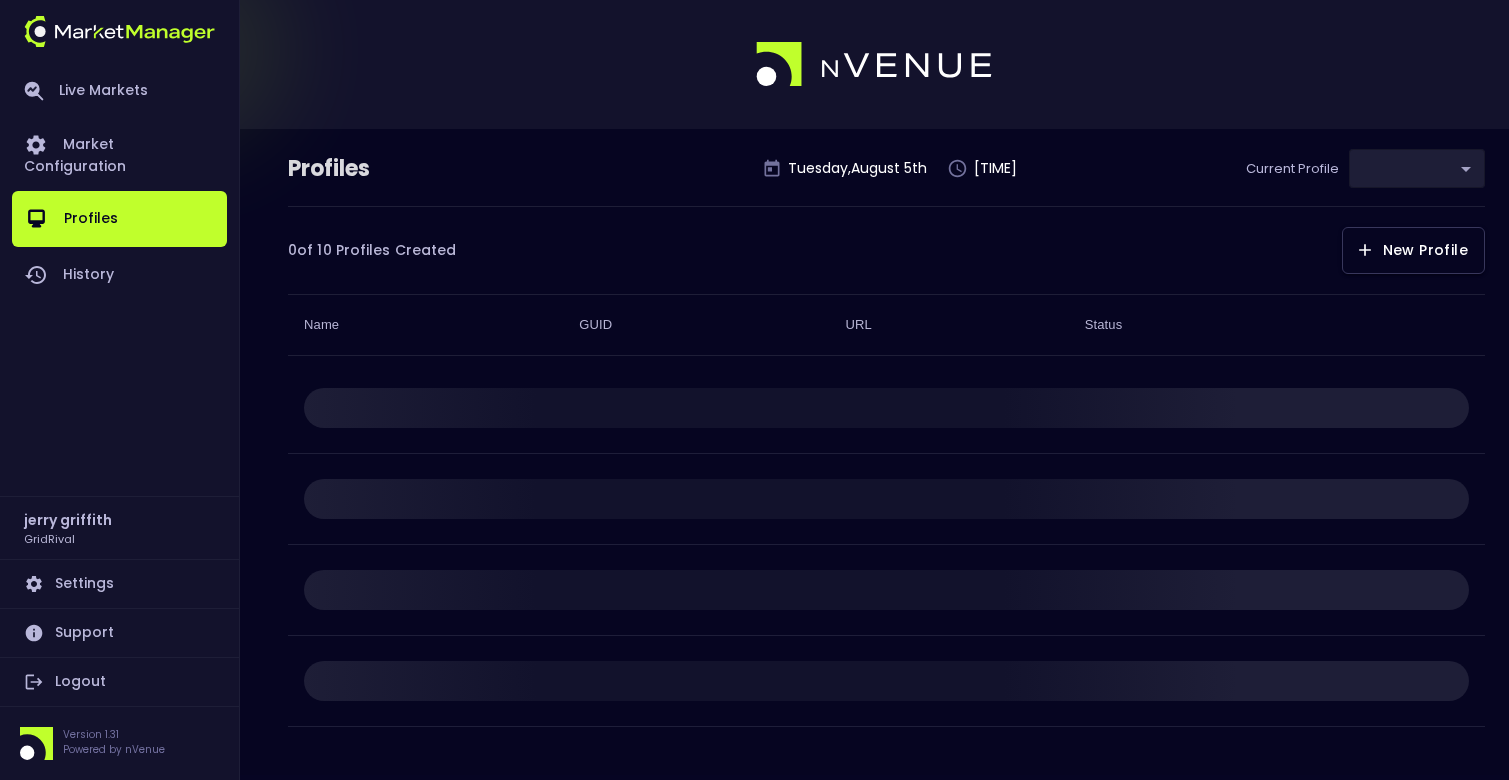 type on "ea4debca-48a0-46e9-8cd2-c3f9f747a283" 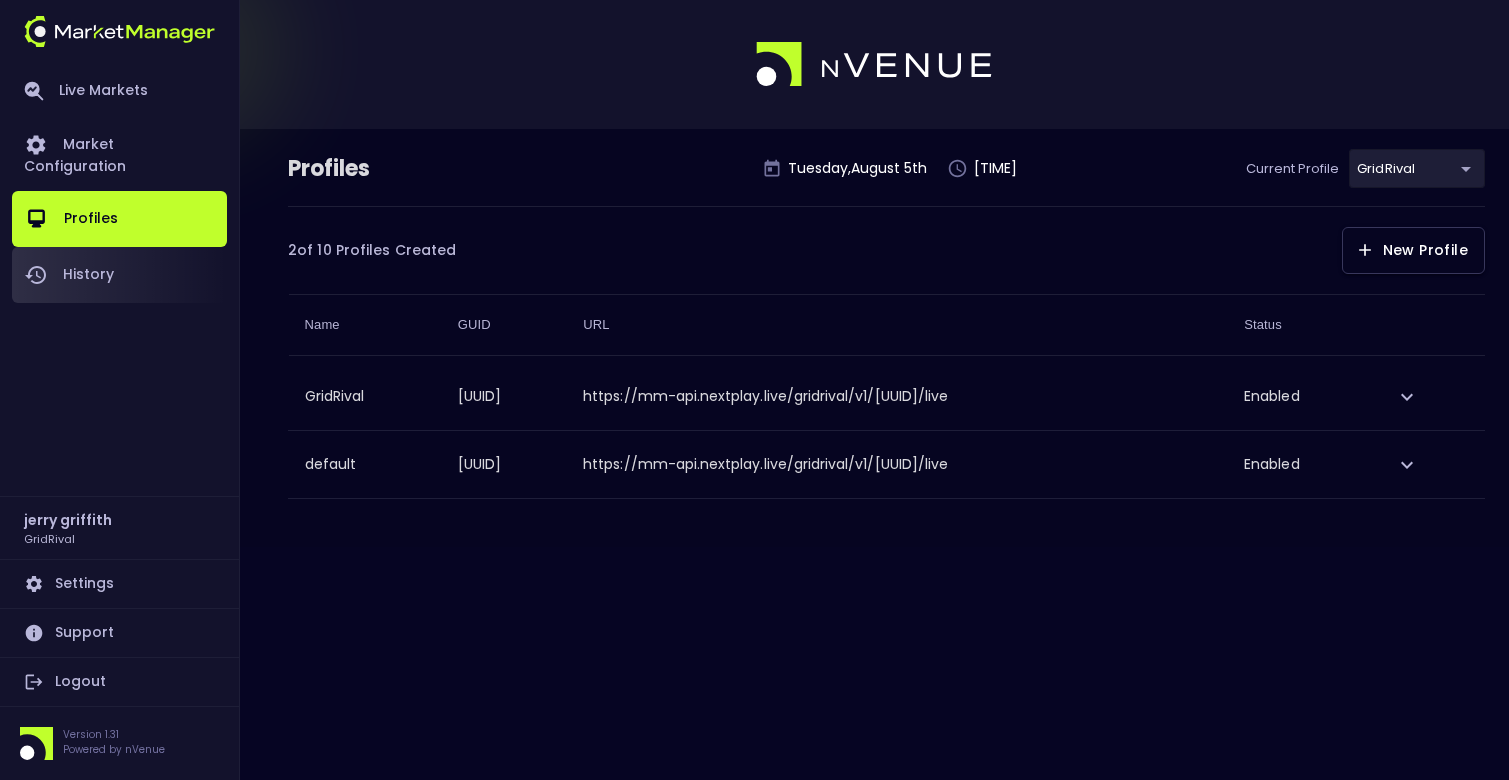 click on "History" at bounding box center [119, 275] 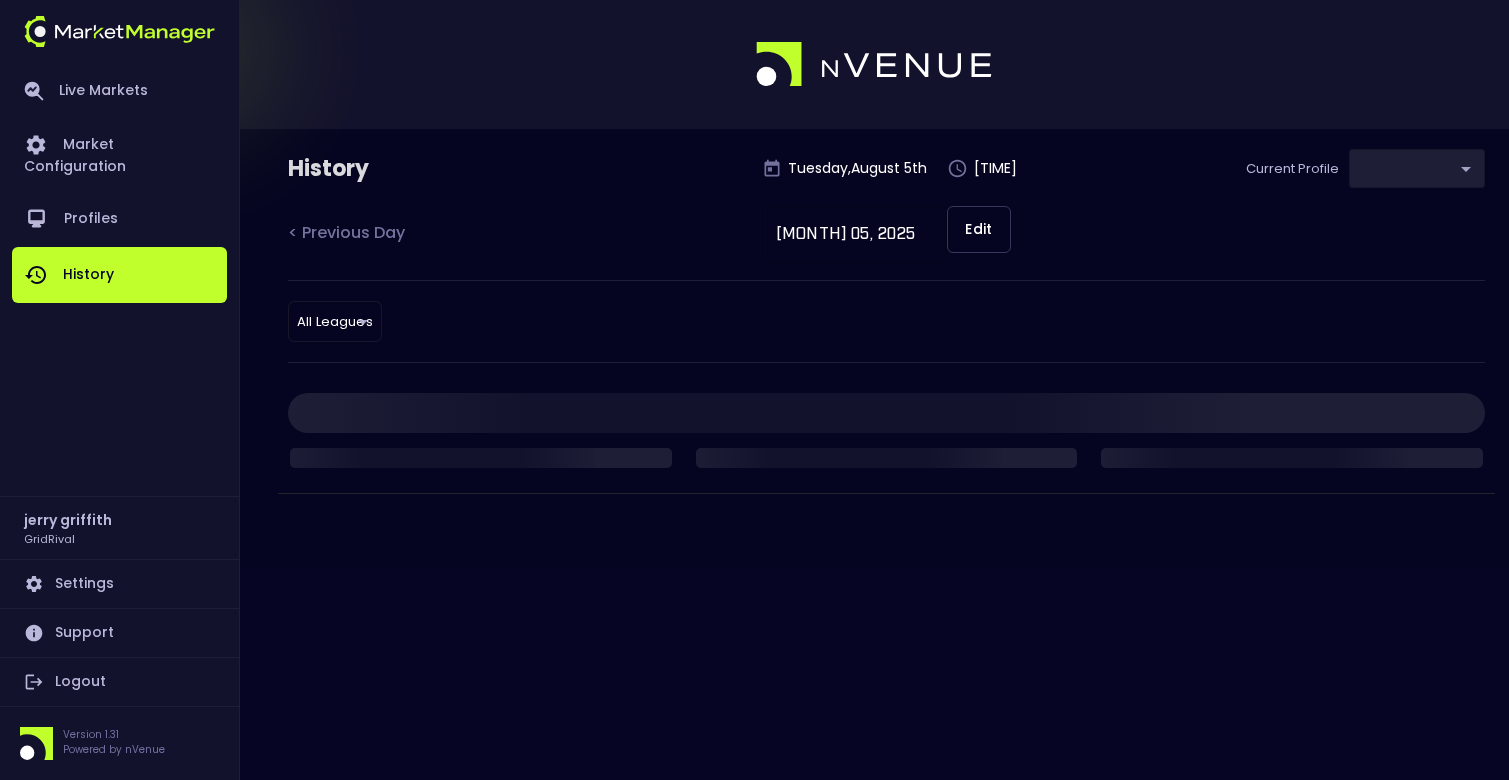 type on "ea4debca-48a0-46e9-8cd2-c3f9f747a283" 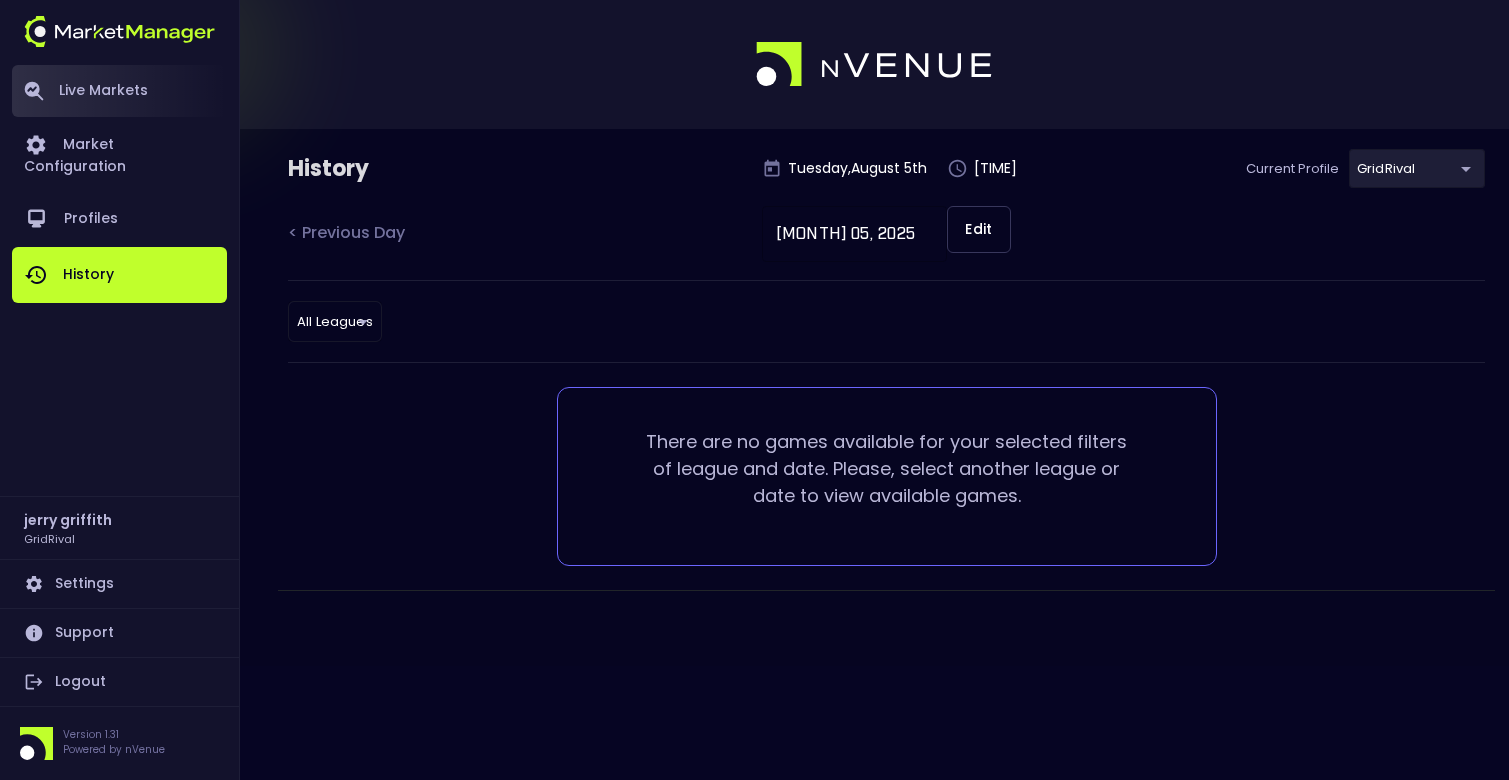 click on "Live Markets" at bounding box center (119, 91) 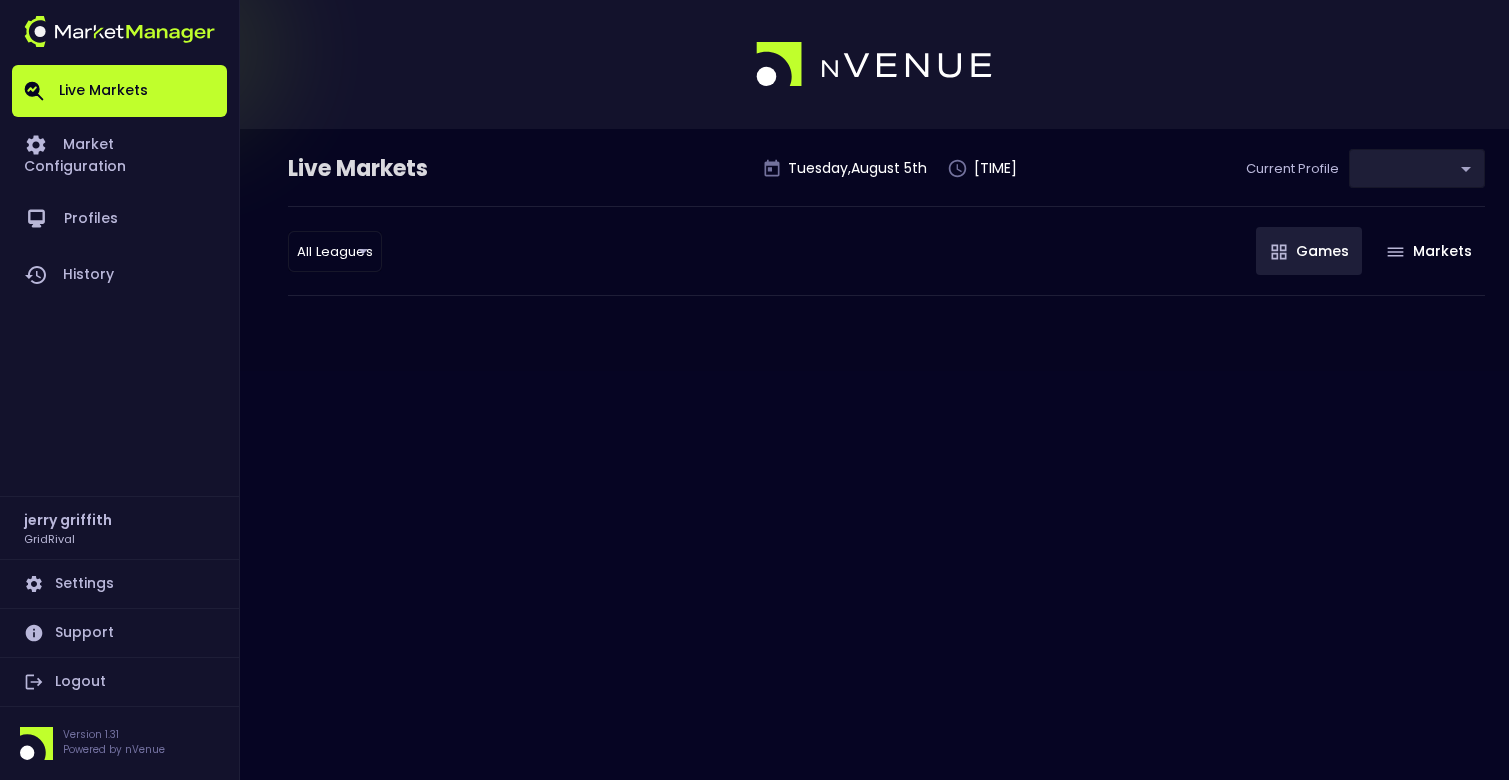 type on "ea4debca-48a0-46e9-8cd2-c3f9f747a283" 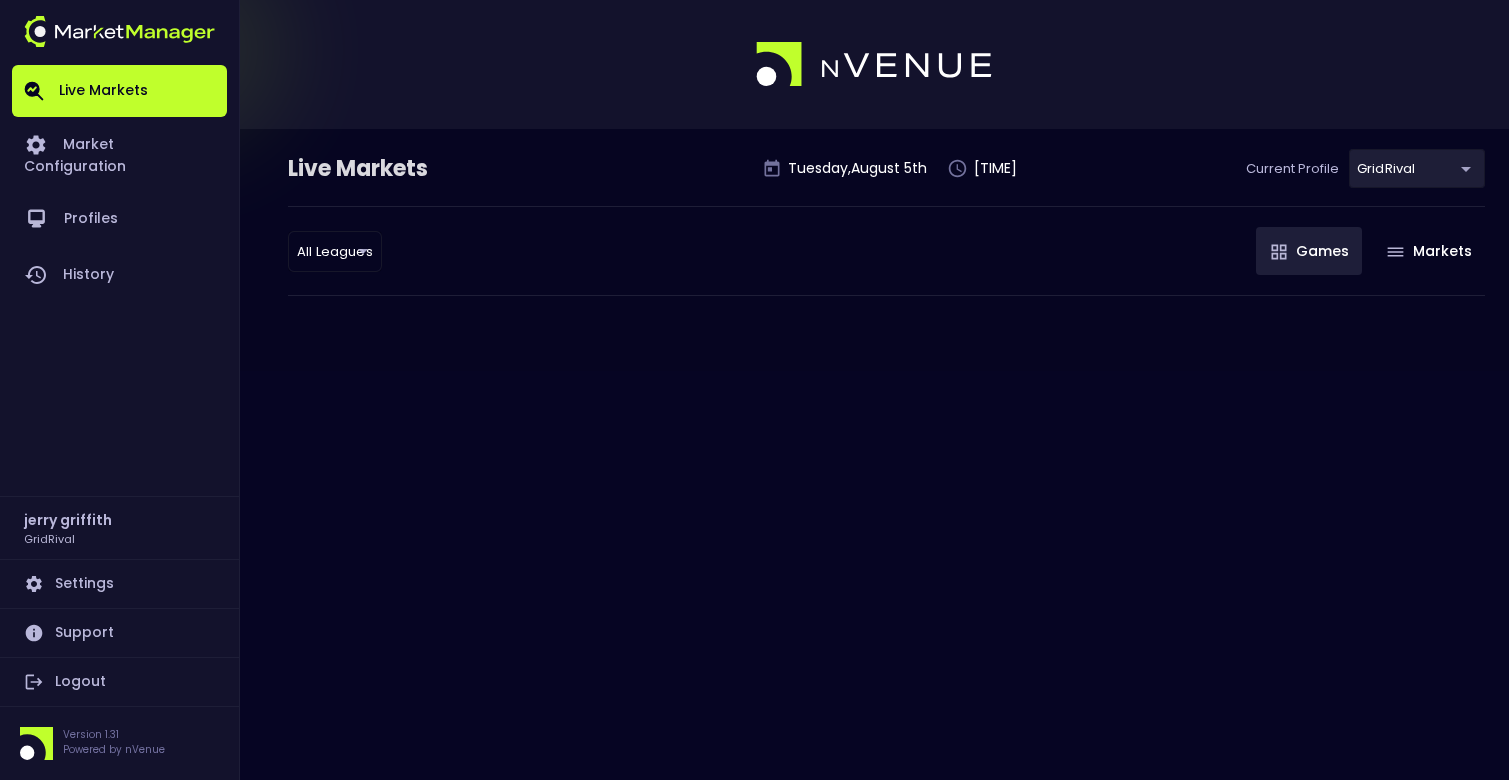 click on "Games" at bounding box center (1309, 251) 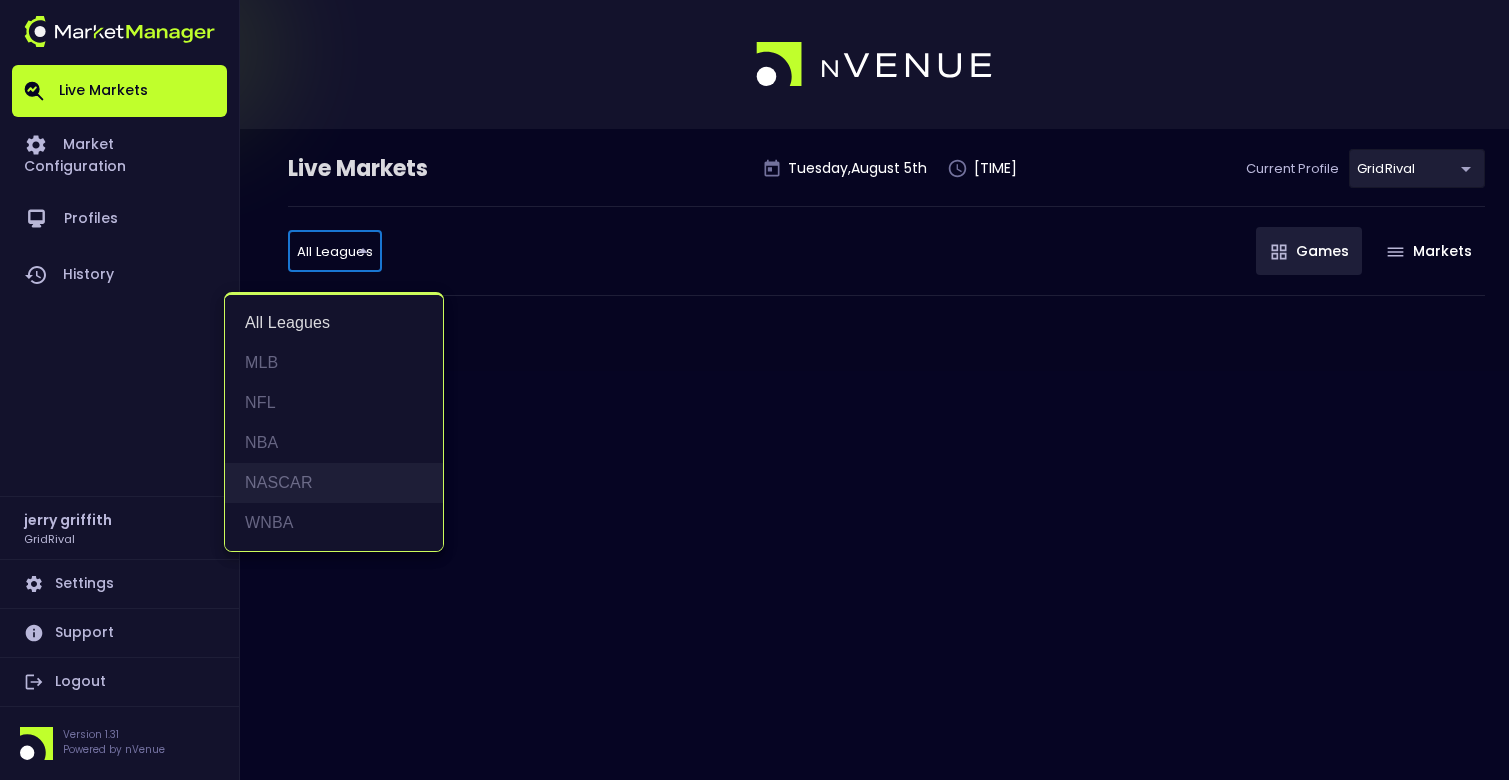 click on "NASCAR" at bounding box center [334, 483] 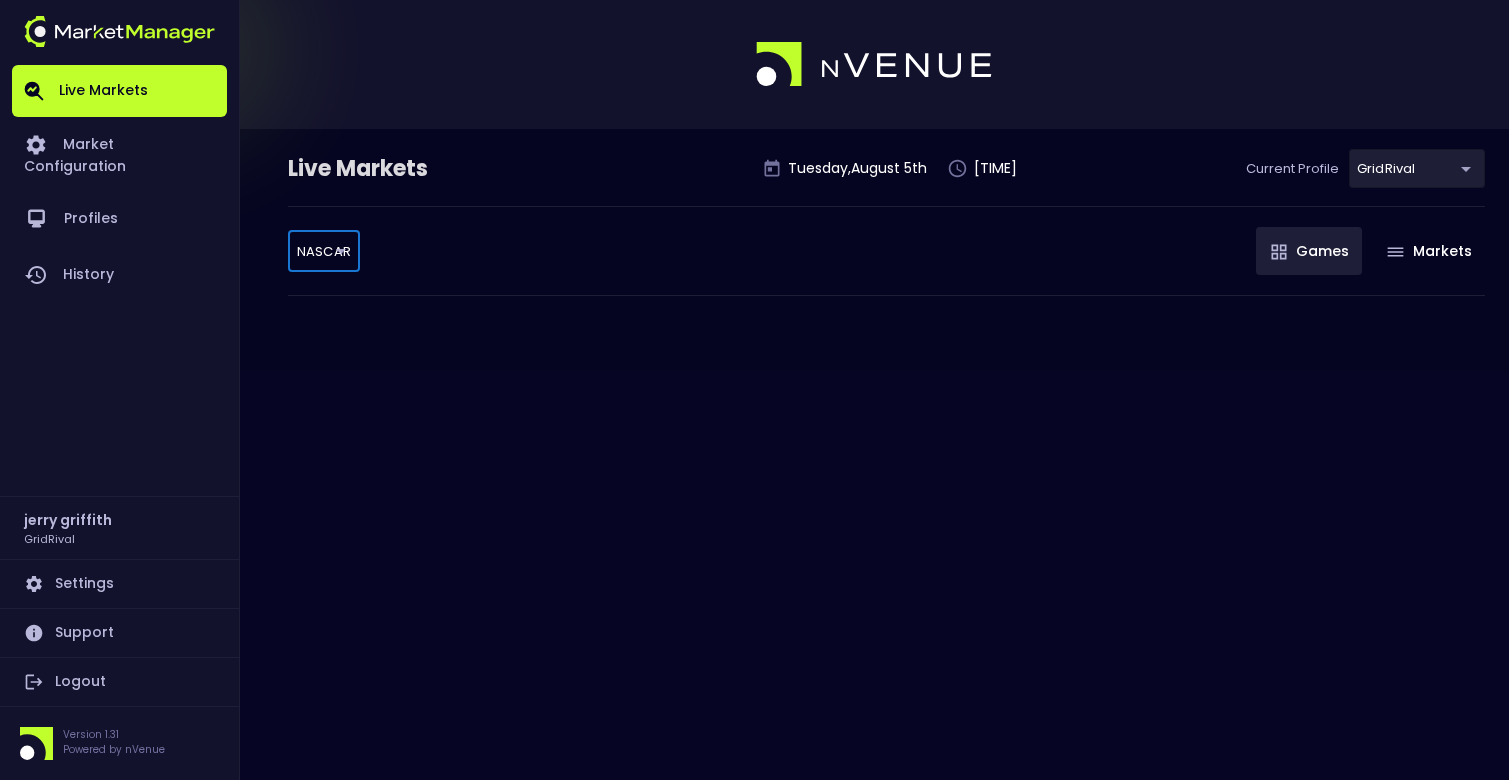 click at bounding box center [754, 64] 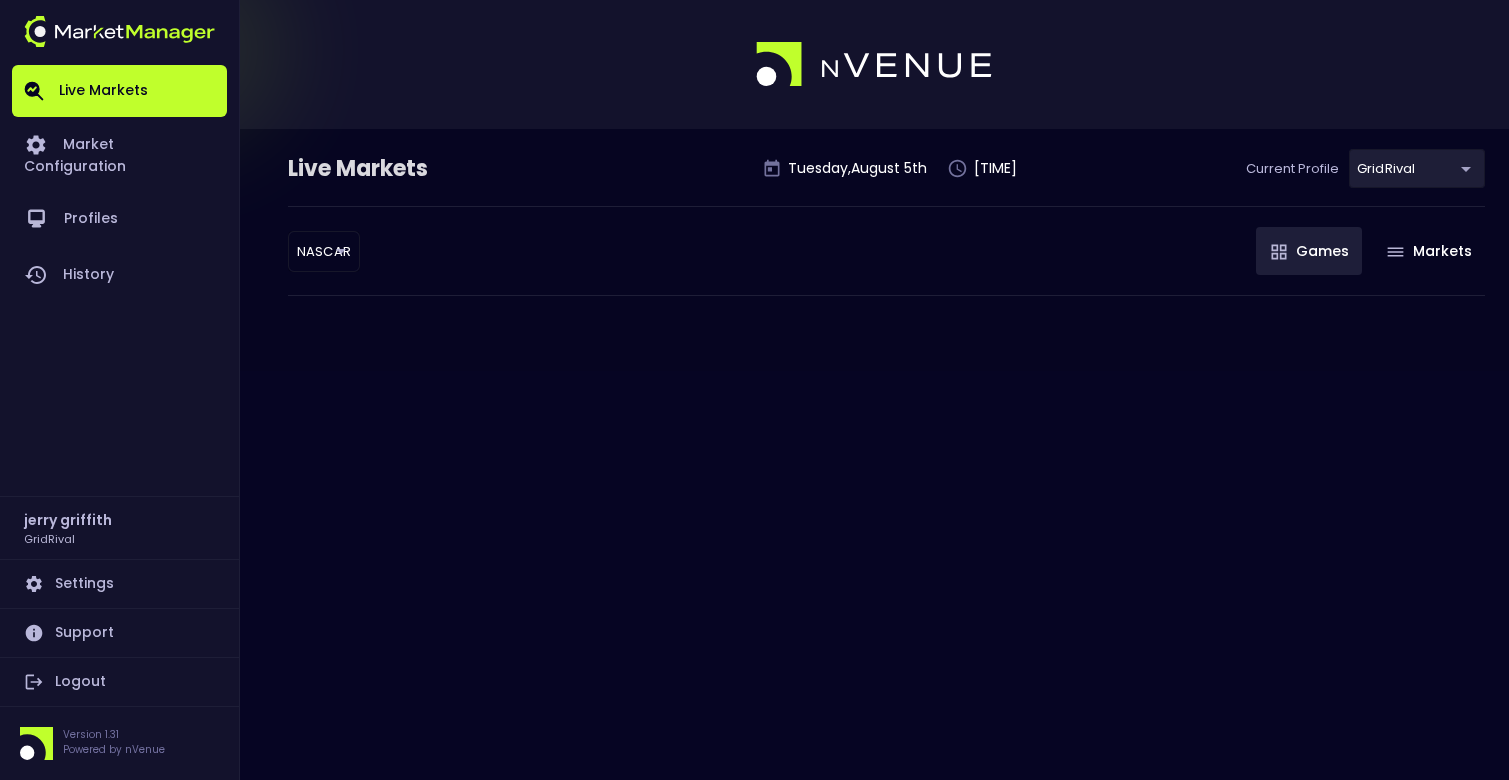 click on "Live Markets Tuesday ,  August   5 th 4:49:35 PM Current Profile GridRival ea4debca-48a0-46e9-8cd2-c3f9f747a283 Select NASCAR NASCAR ​  Games  Markets" at bounding box center [754, 250] 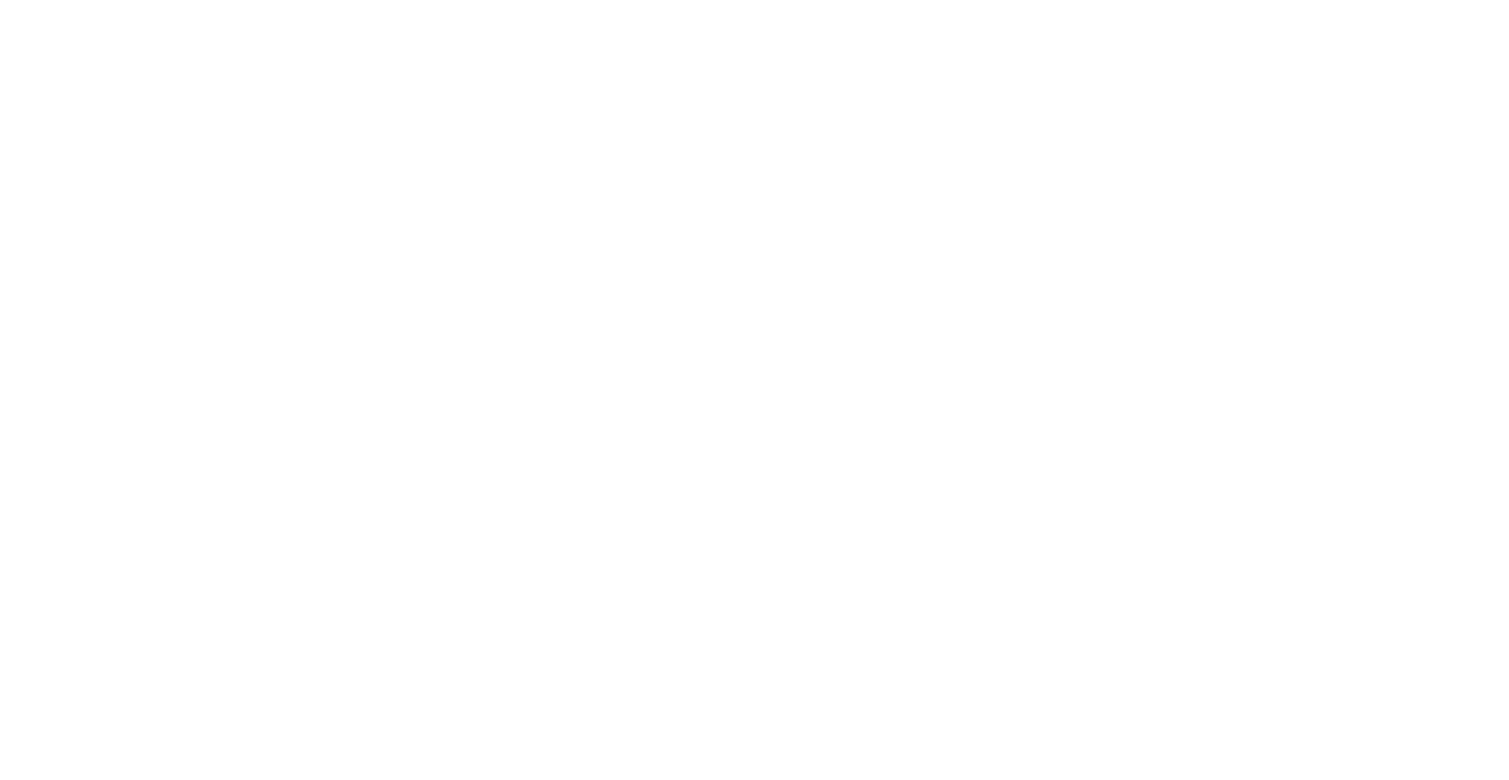 scroll, scrollTop: 0, scrollLeft: 0, axis: both 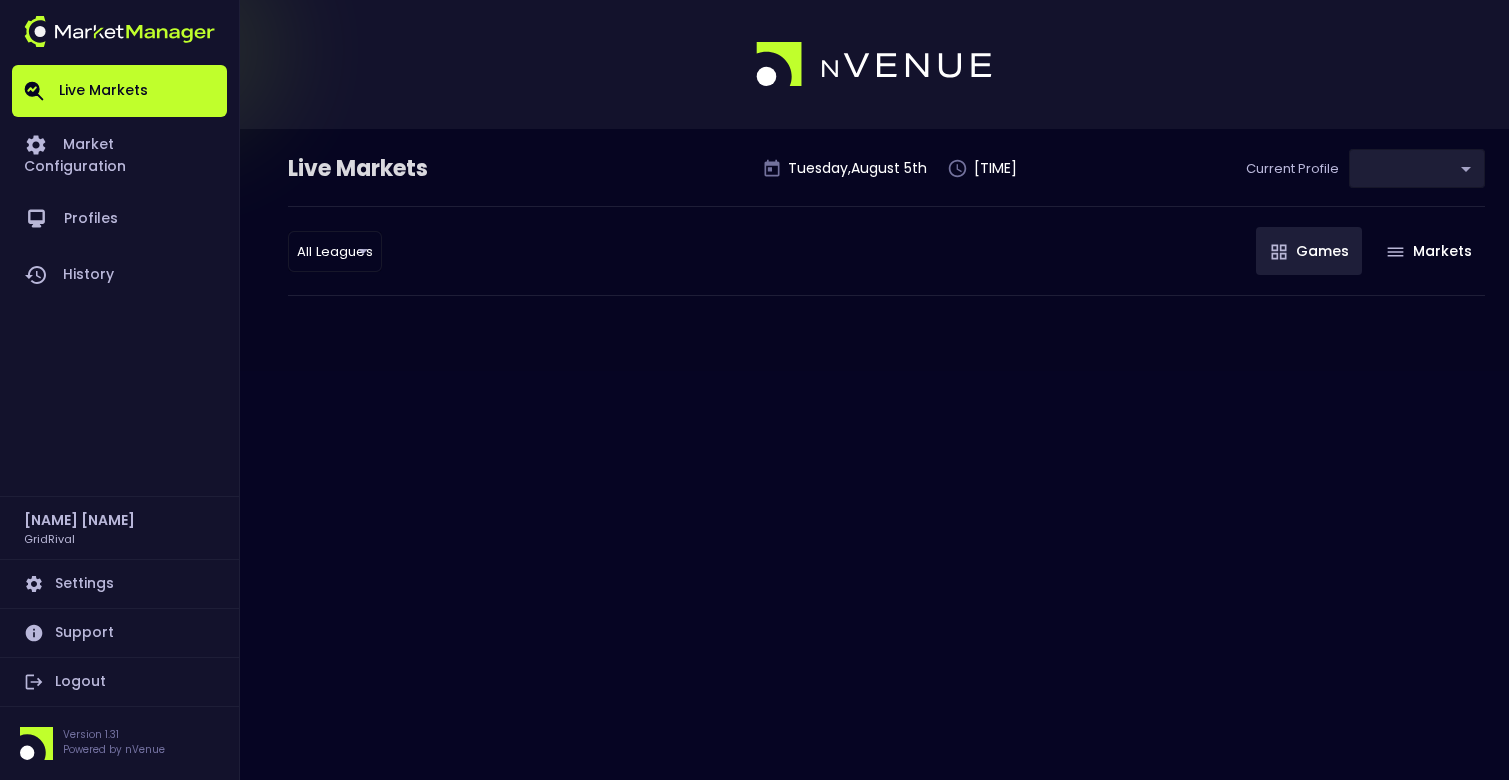 type on "ea4debca-48a0-46e9-8cd2-c3f9f747a283" 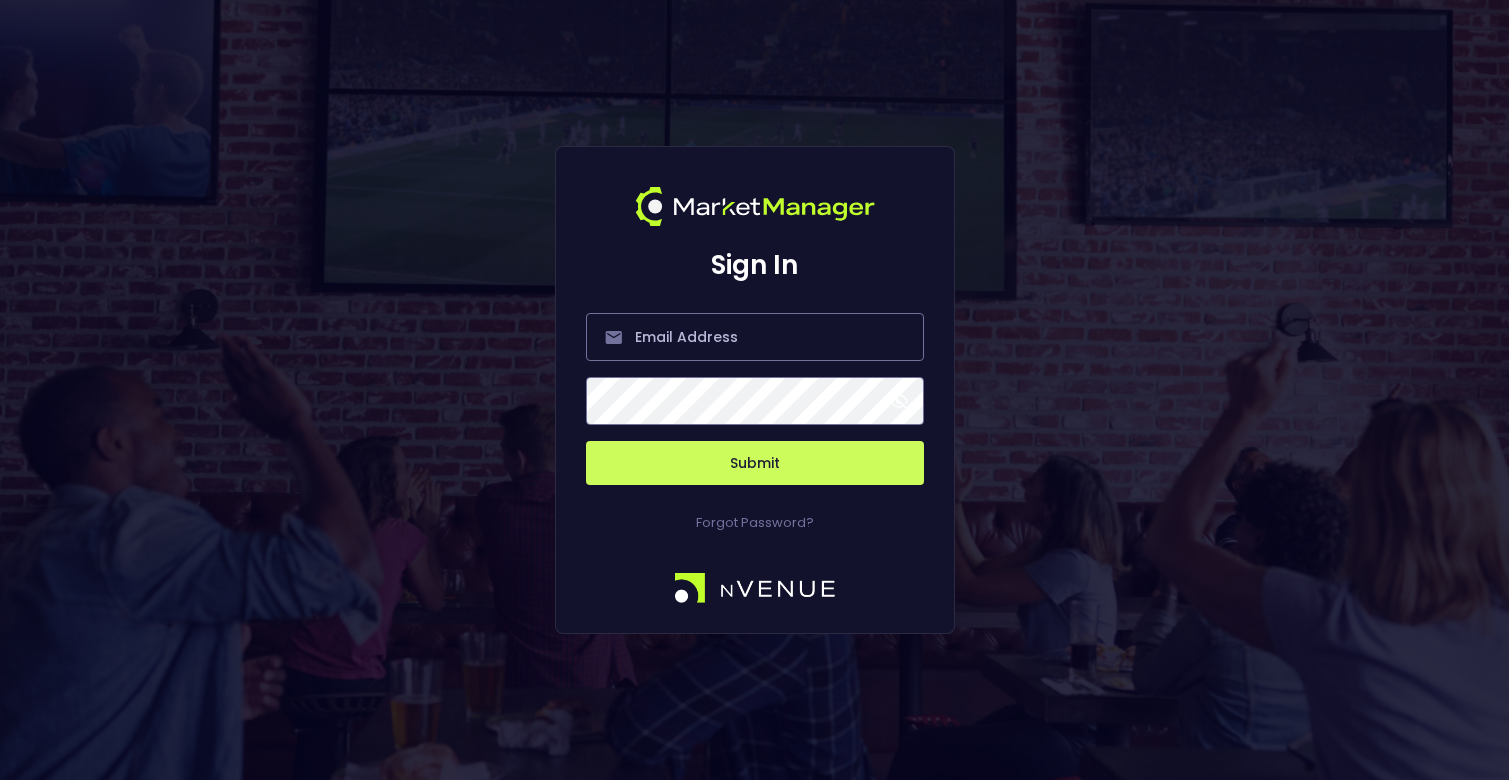 scroll, scrollTop: 0, scrollLeft: 0, axis: both 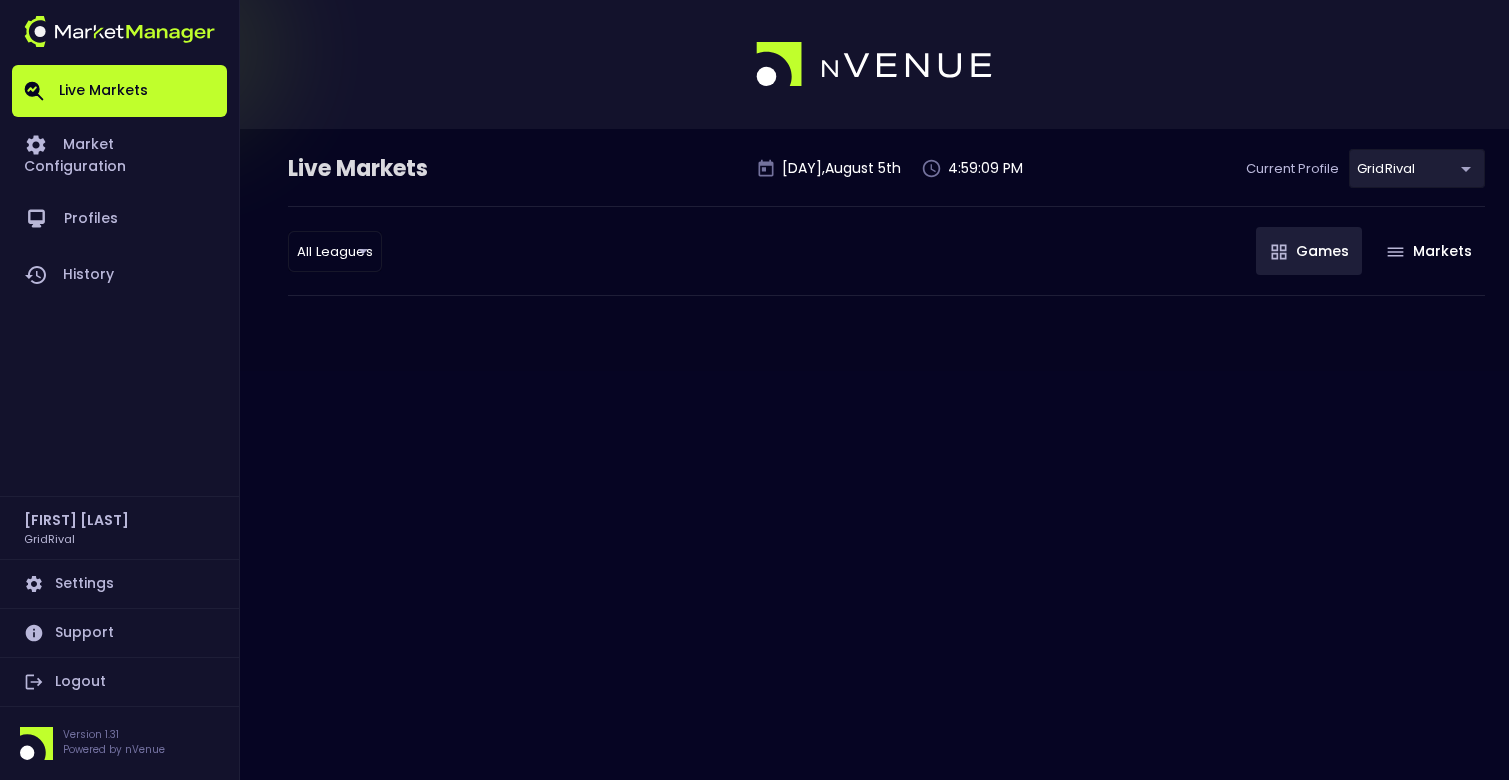 click on "All Leagues all leagues ​  Games  Markets" at bounding box center (886, 251) 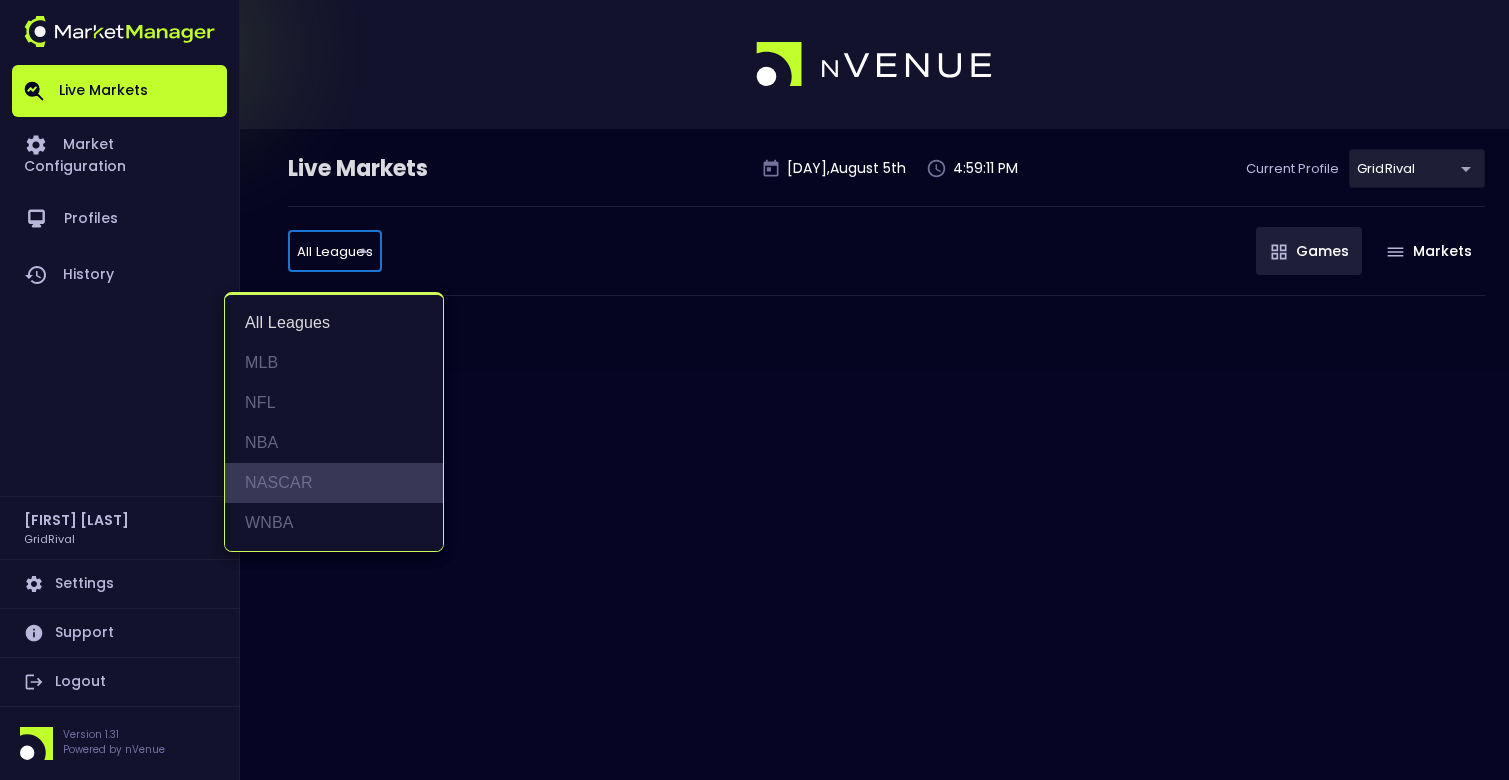 click on "NASCAR" at bounding box center [334, 483] 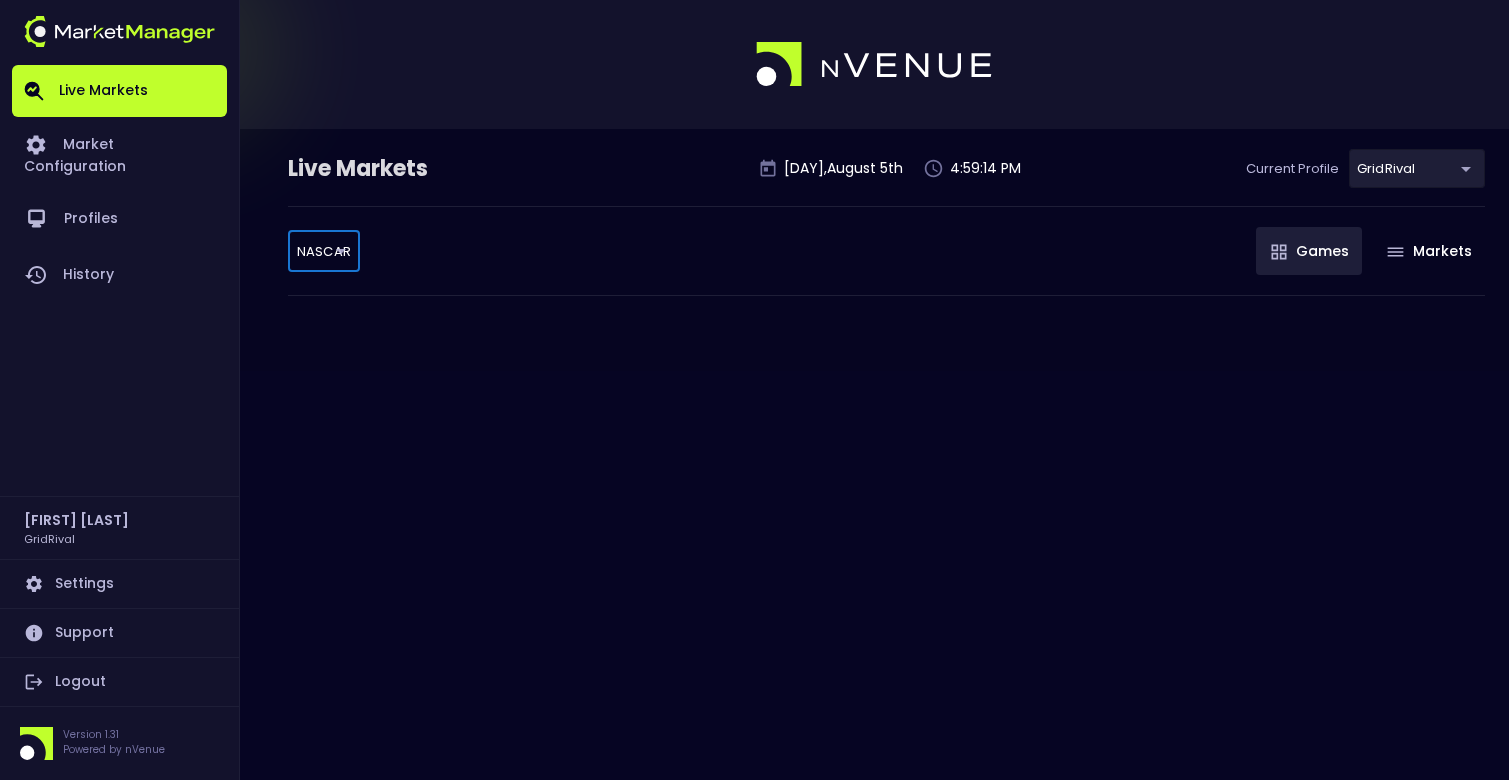 click on "Live Markets Market Configuration Profiles History [FIRST]   [LAST] GridRival Settings Support Logout   Version 1.31  Powered by nVenue Live Markets Tuesday ,  August   5 th 4:59:14 PM Current Profile GridRival ea4debca-48a0-46e9-8cd2-c3f9f747a283 Select NASCAR NASCAR ​  Games  Markets" at bounding box center (754, 390) 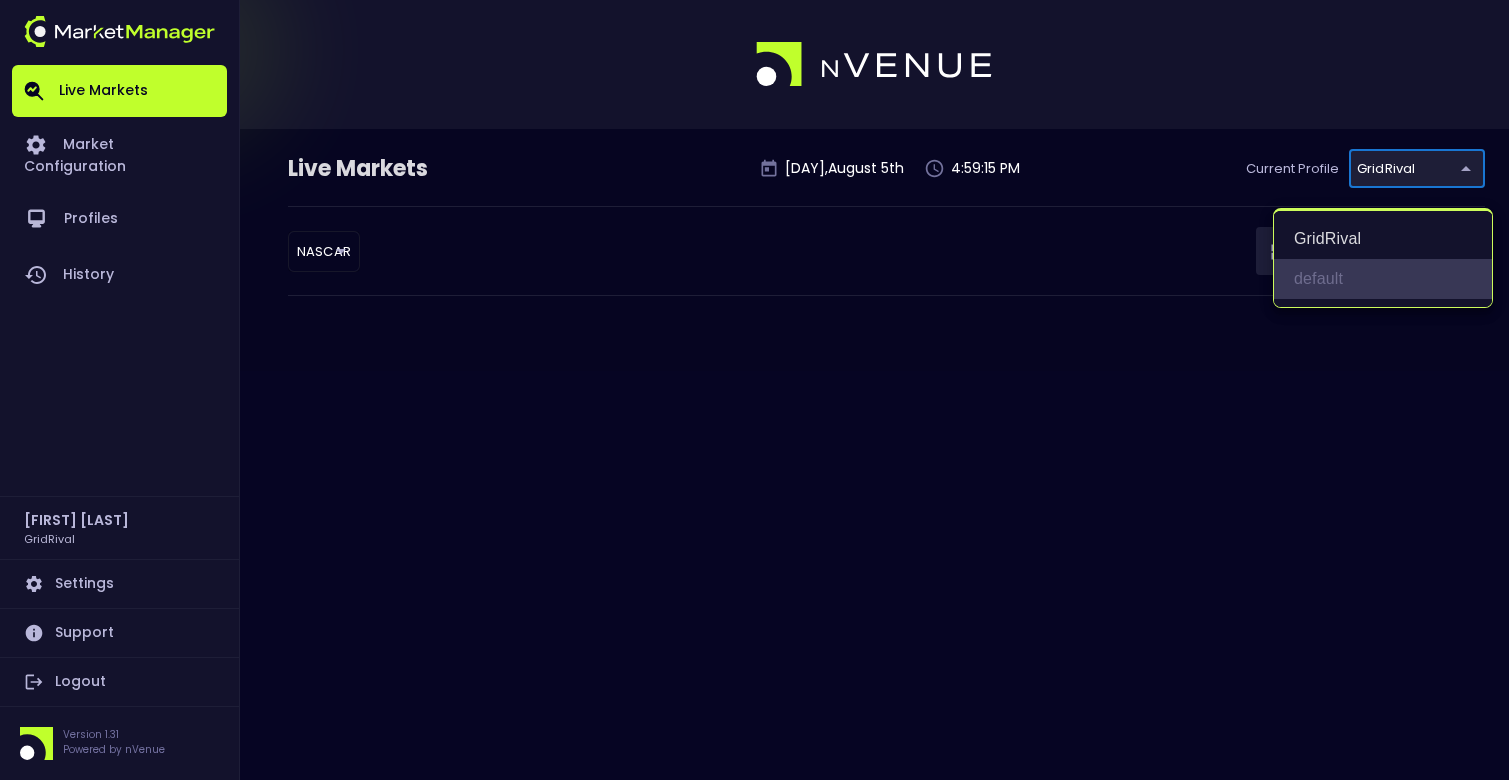 click on "default" at bounding box center [1383, 279] 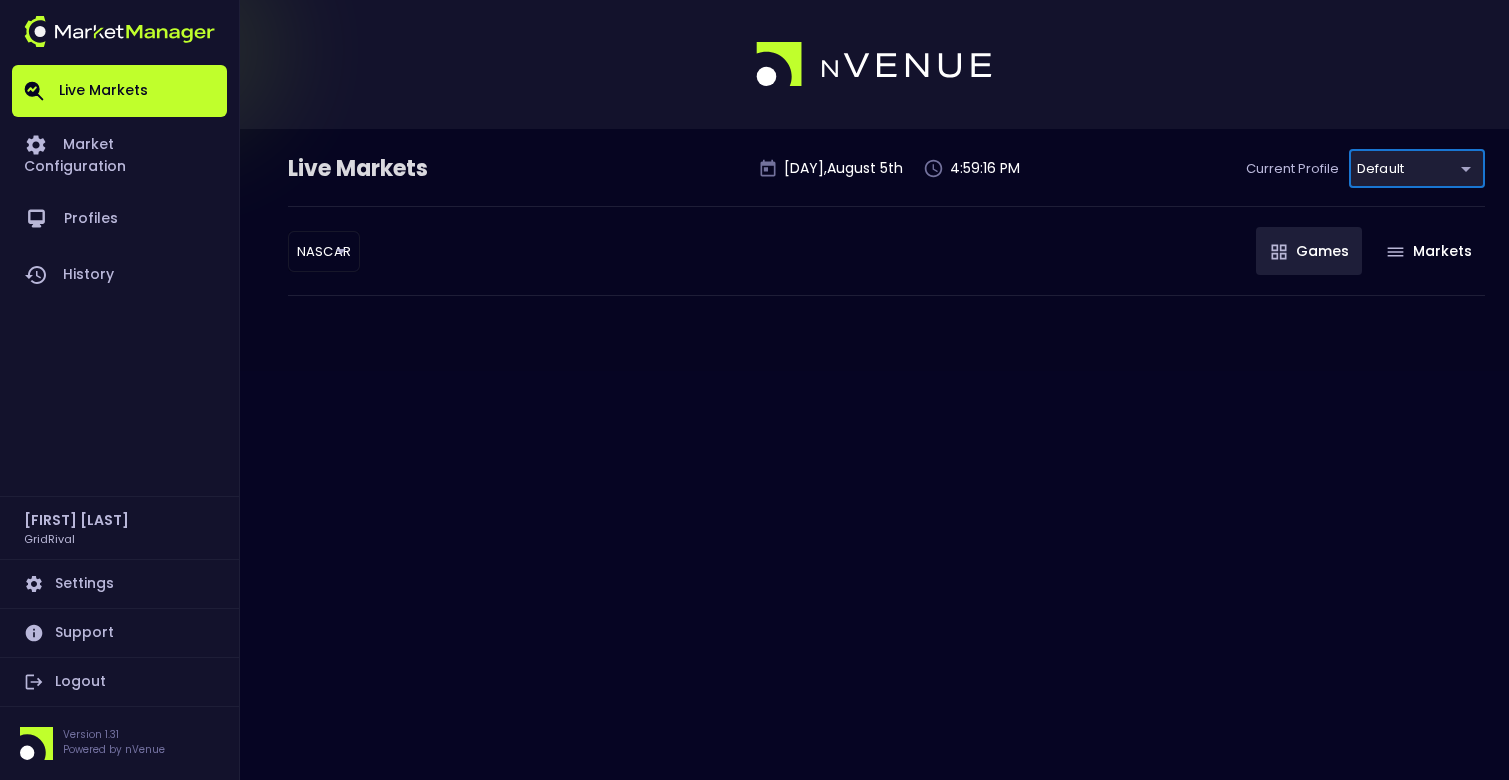 click on "Live Markets Tuesday ,  August   5 th 4:59:16 PM Current Profile default cf8bd771-7739-45c9-8267-c9a33ff56ee0 Select NASCAR NASCAR ​  Games  Markets" at bounding box center (754, 250) 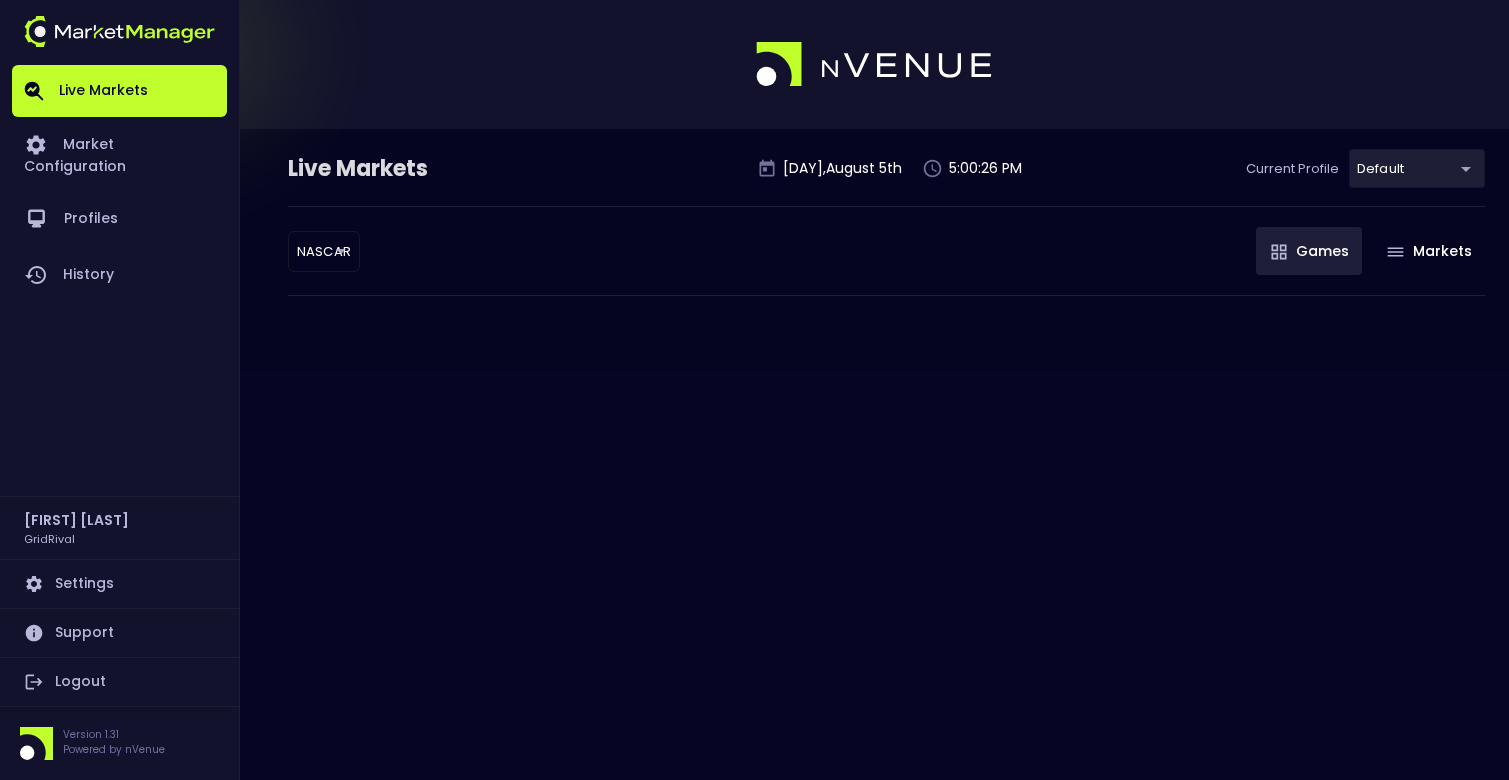 click on "Live Markets Tuesday ,  August   5 th 5:00:26 PM Current Profile default cf8bd771-7739-45c9-8267-c9a33ff56ee0 Select NASCAR NASCAR ​  Games  Markets" at bounding box center (754, 390) 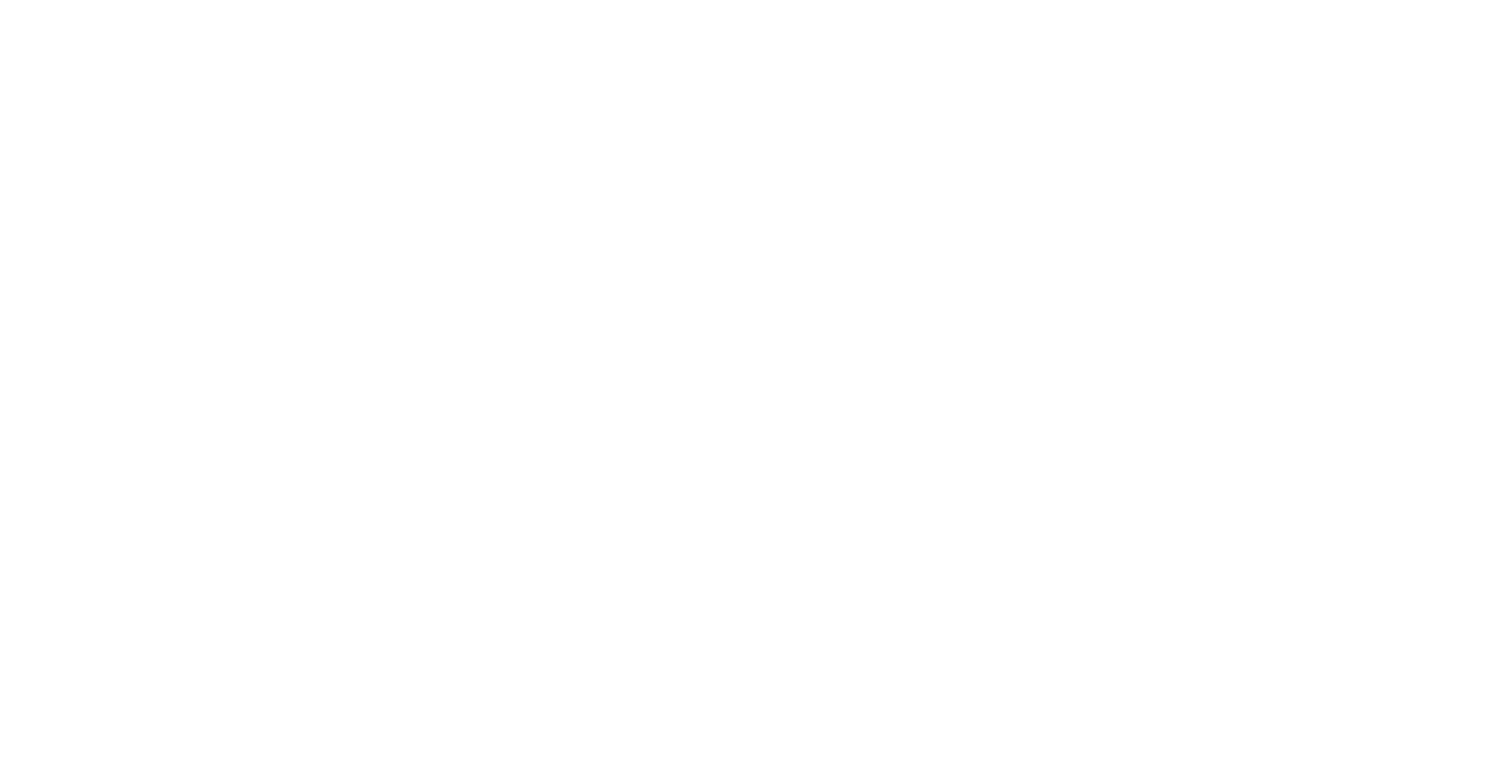 scroll, scrollTop: 0, scrollLeft: 0, axis: both 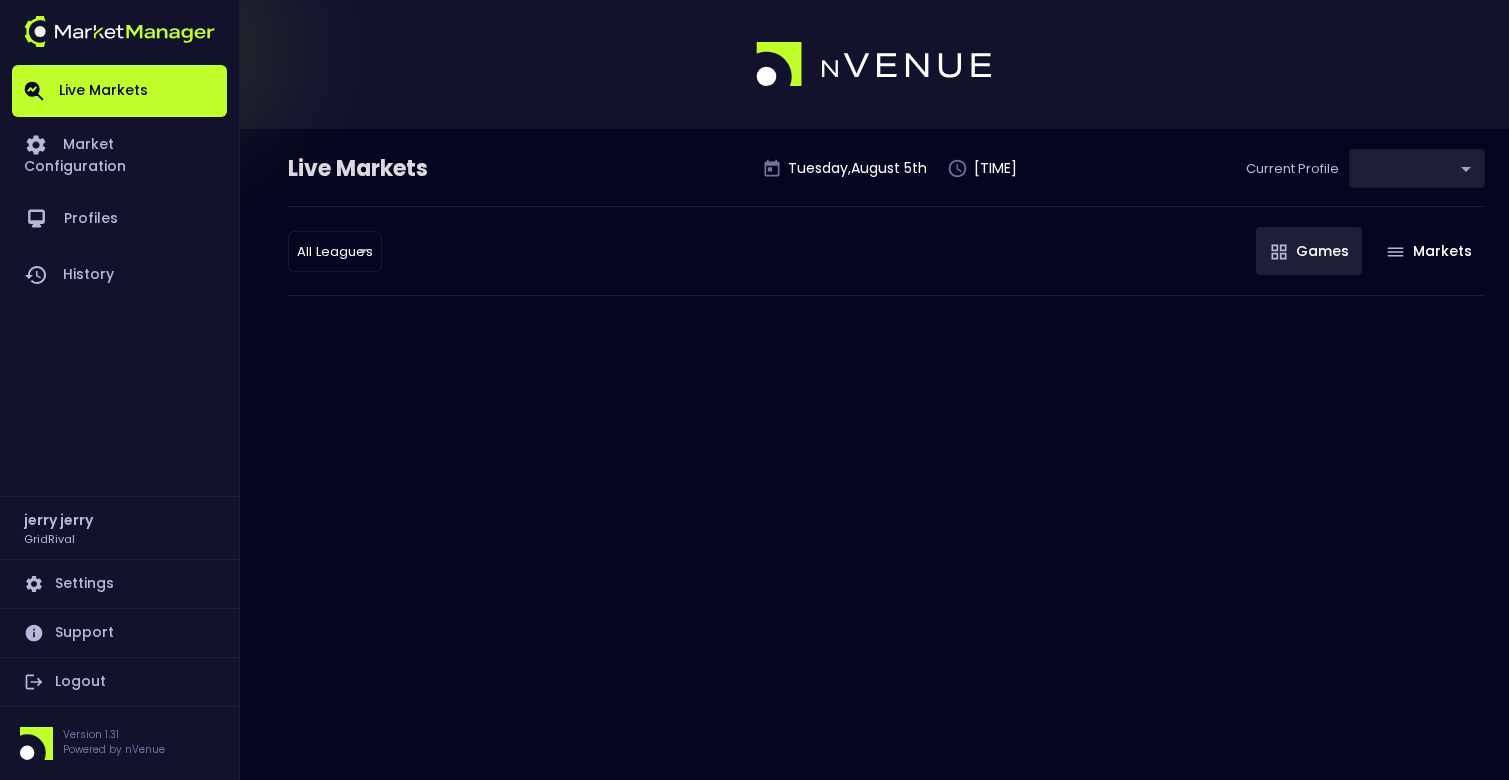 type on "[UUID]" 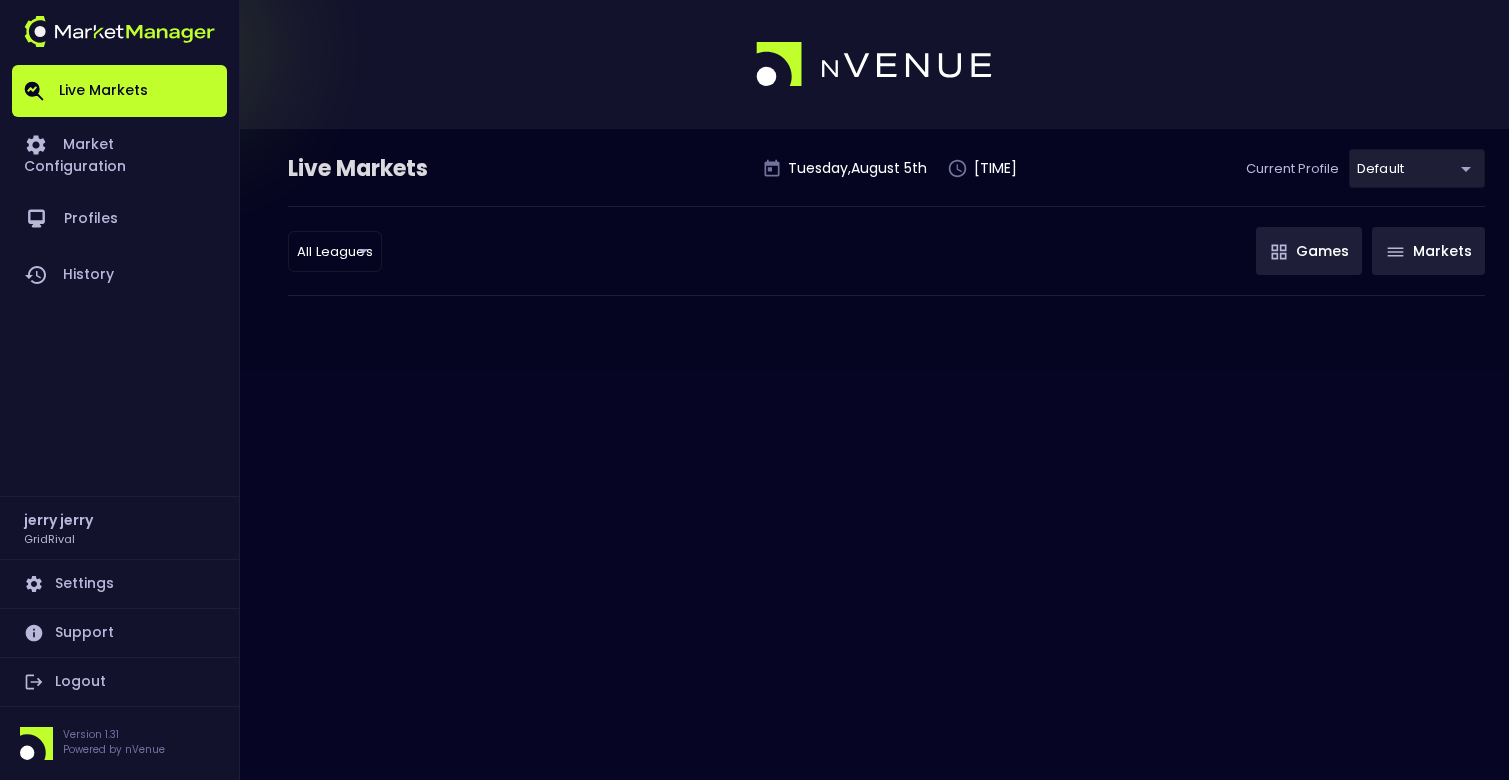 click on "Markets" at bounding box center (1428, 251) 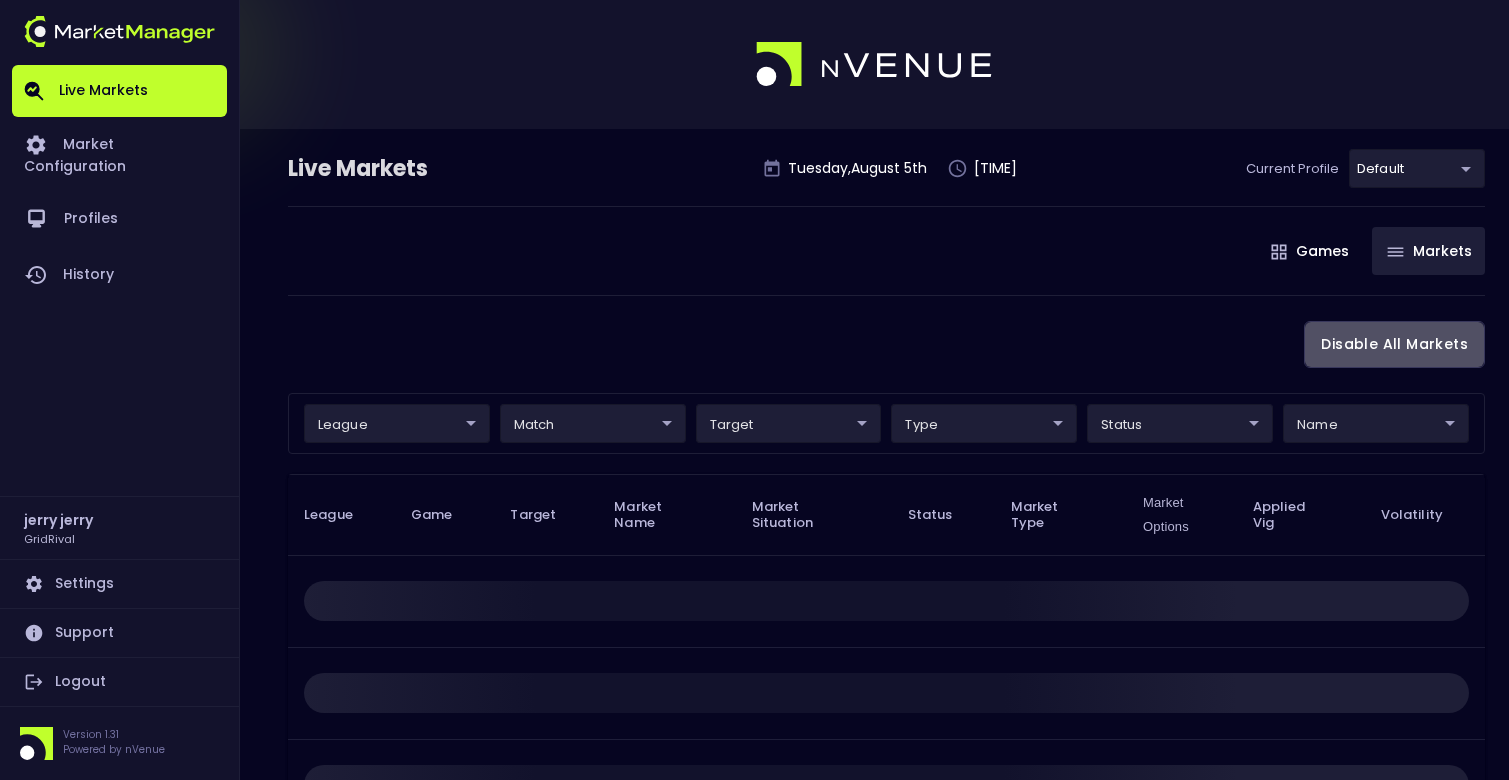 click on "Disable All Markets" at bounding box center (1394, 344) 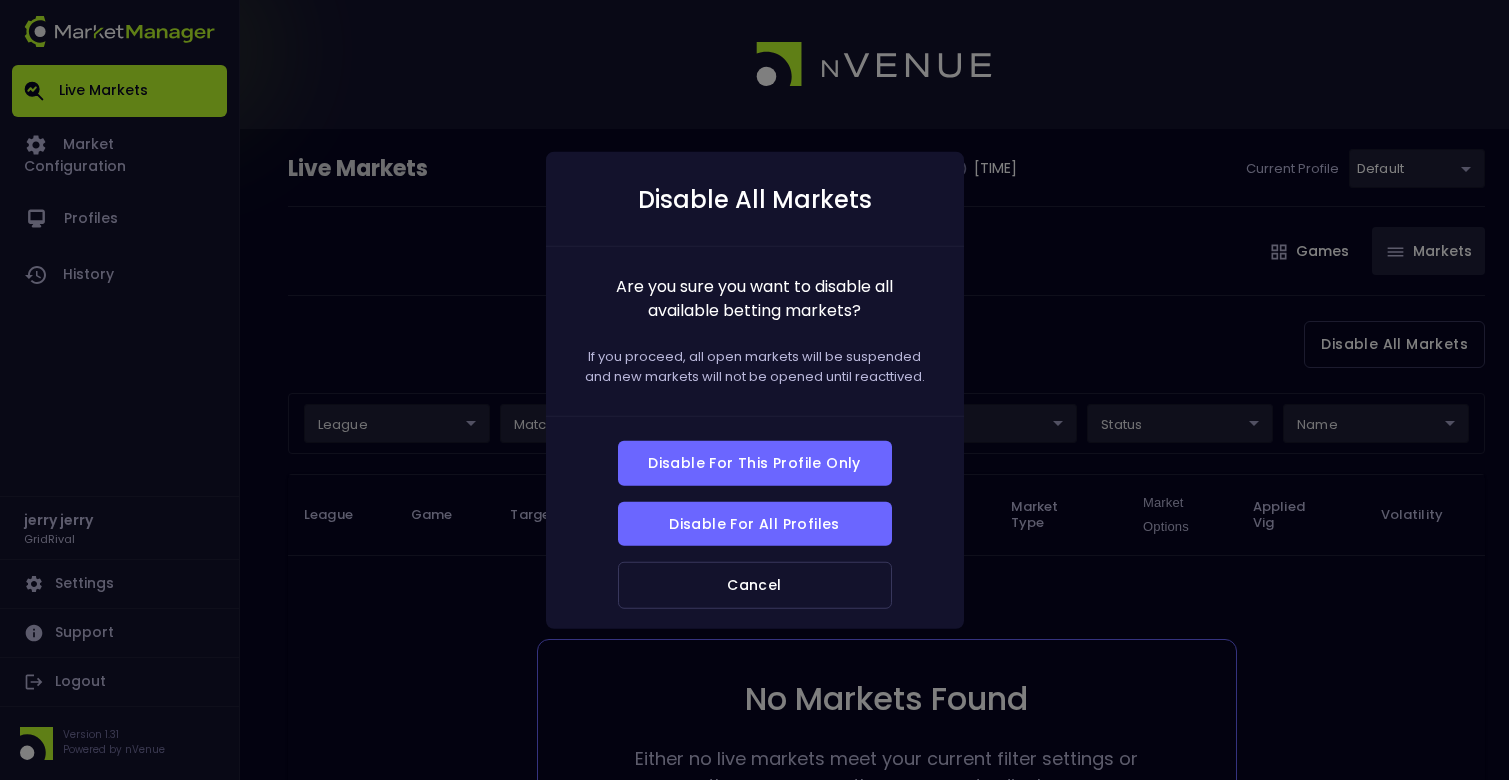 click at bounding box center [754, 390] 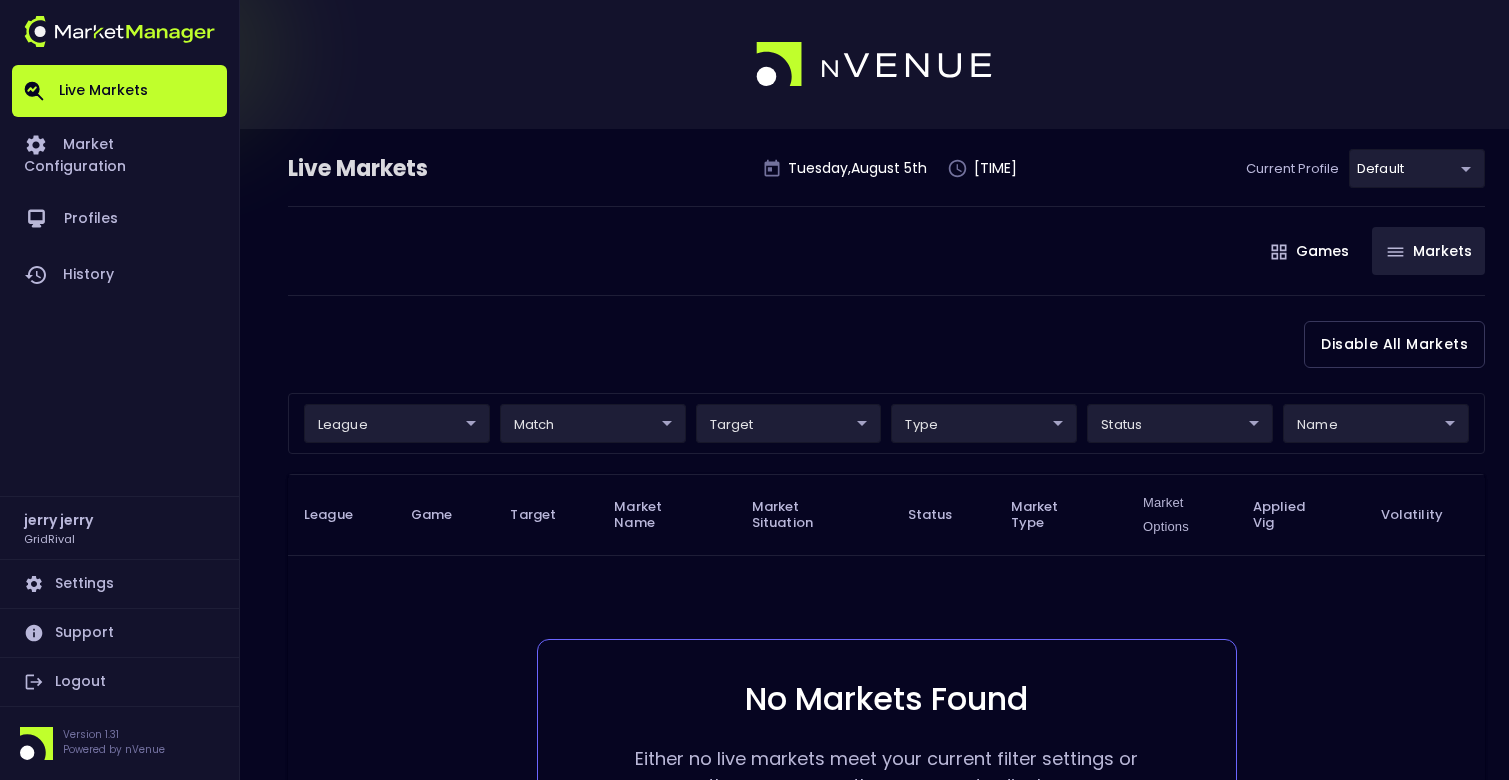 click on "Live Markets Tuesday , August 5 th [TIME] Current Profile default [UUID] Select Games Markets Target Market Status Type Vig Volatility Options Close Disable All Markets league Match target type status name League Game Target Market Name Market Situation Status Market Type Market Options Applied Vig Volatility No Markets Found Either no live markets meet your current filter settings or there are currently no games to display. Rows per page: 25 25 0–0 of 0" at bounding box center [754, 576] 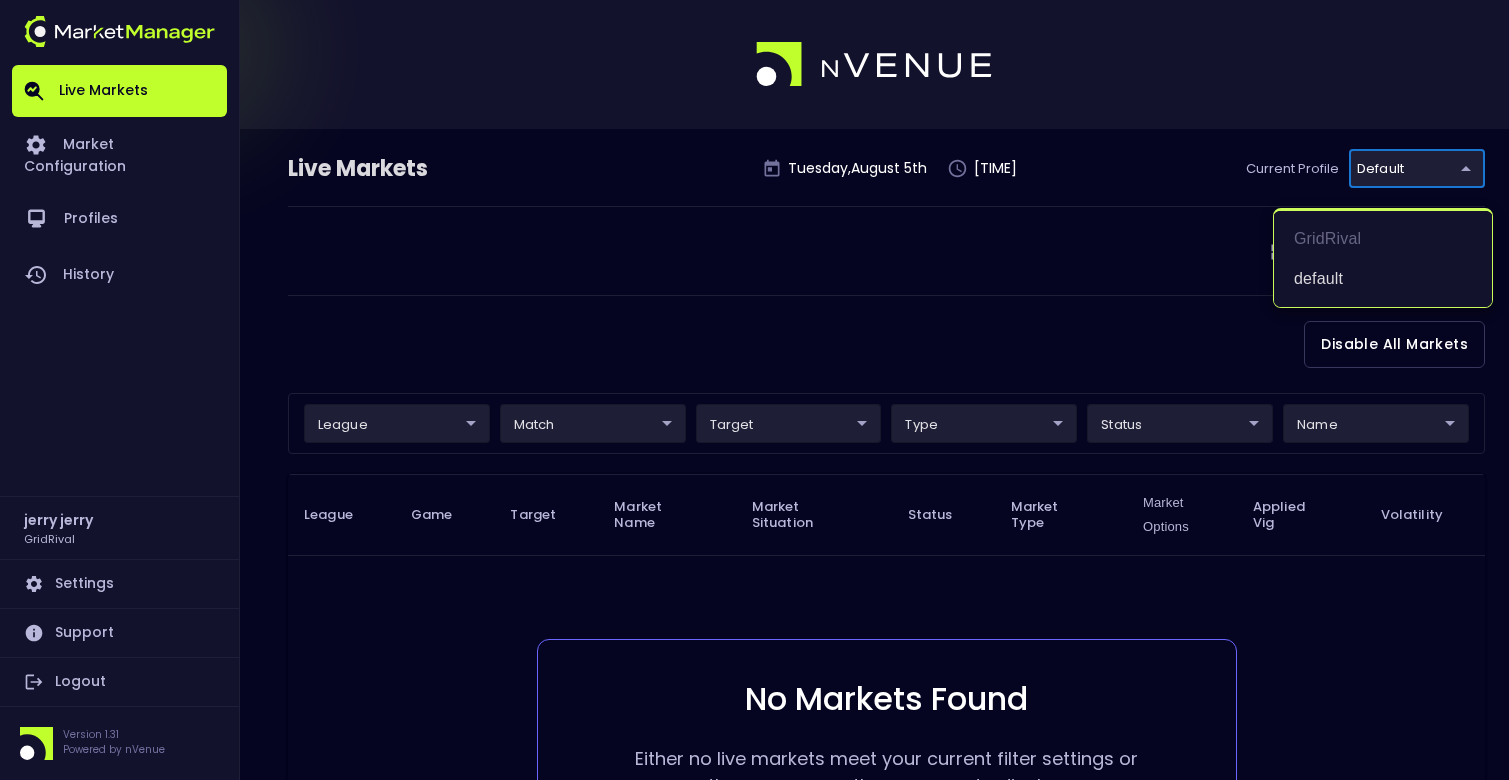 click on "Live Markets Market Configuration Profiles History [FIRST]   [LAST] GridRival Settings Support Logout   Version 1.31  Powered by nVenue Live Markets Tuesday ,  August   5 th [TIME] Current Profile default cf8bd771-7739-45c9-8267-c9a33ff56ee0 Select  Games  Markets Target Market Status Type Vig Volatility Options Close Disable All Markets league ​ ​ match ​ ​ target ​ ​ type ​ ​ status ​ ​ name ​ ​ League Game Target Market Name Market Situation Status Market Type Market Options Applied Vig Volatility No Markets Found Either no live markets meet your current filter settings or there are currently no games to display. Rows per page: 25 25 0–0 of 0 GridRival default" at bounding box center (754, 512) 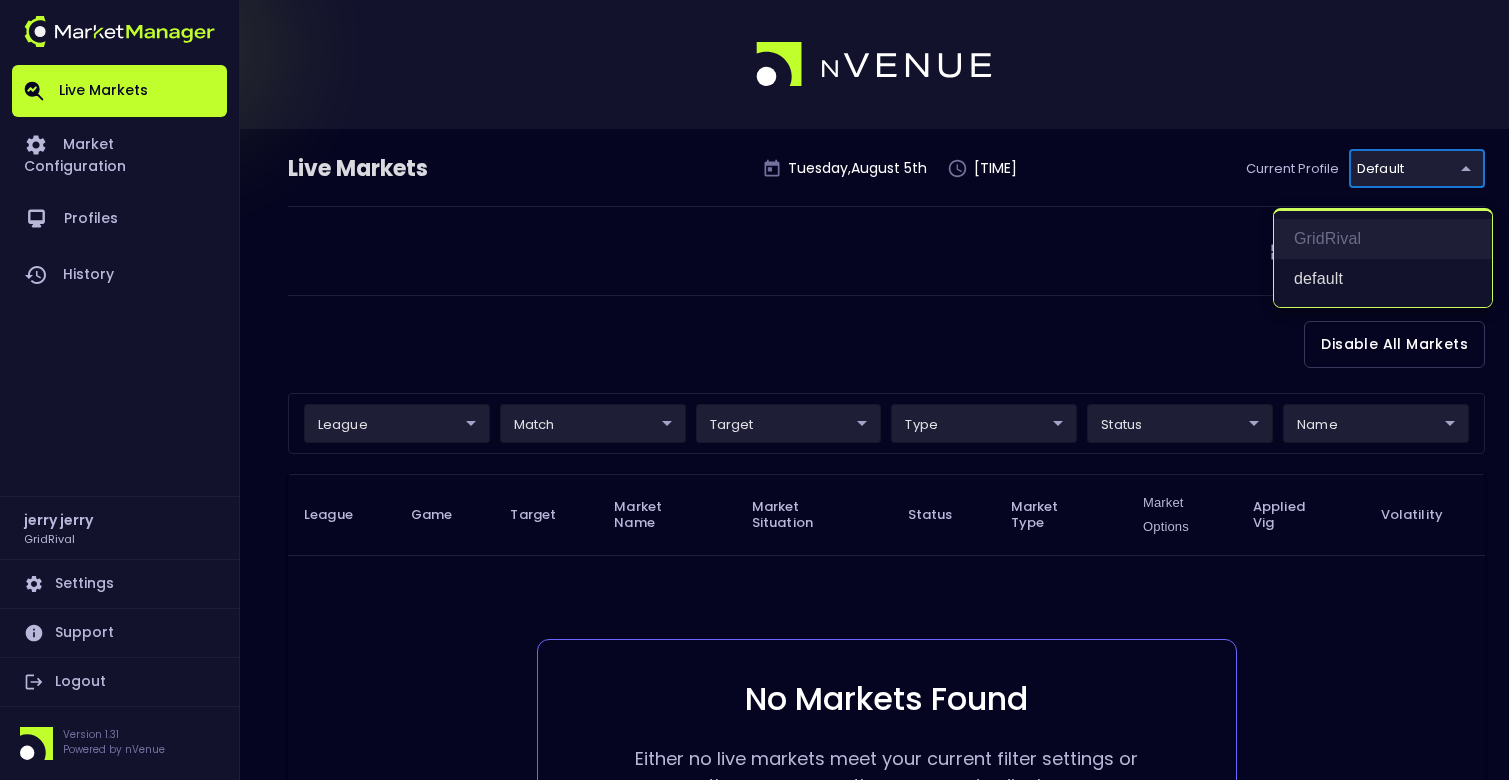 click on "GridRival" at bounding box center (1383, 239) 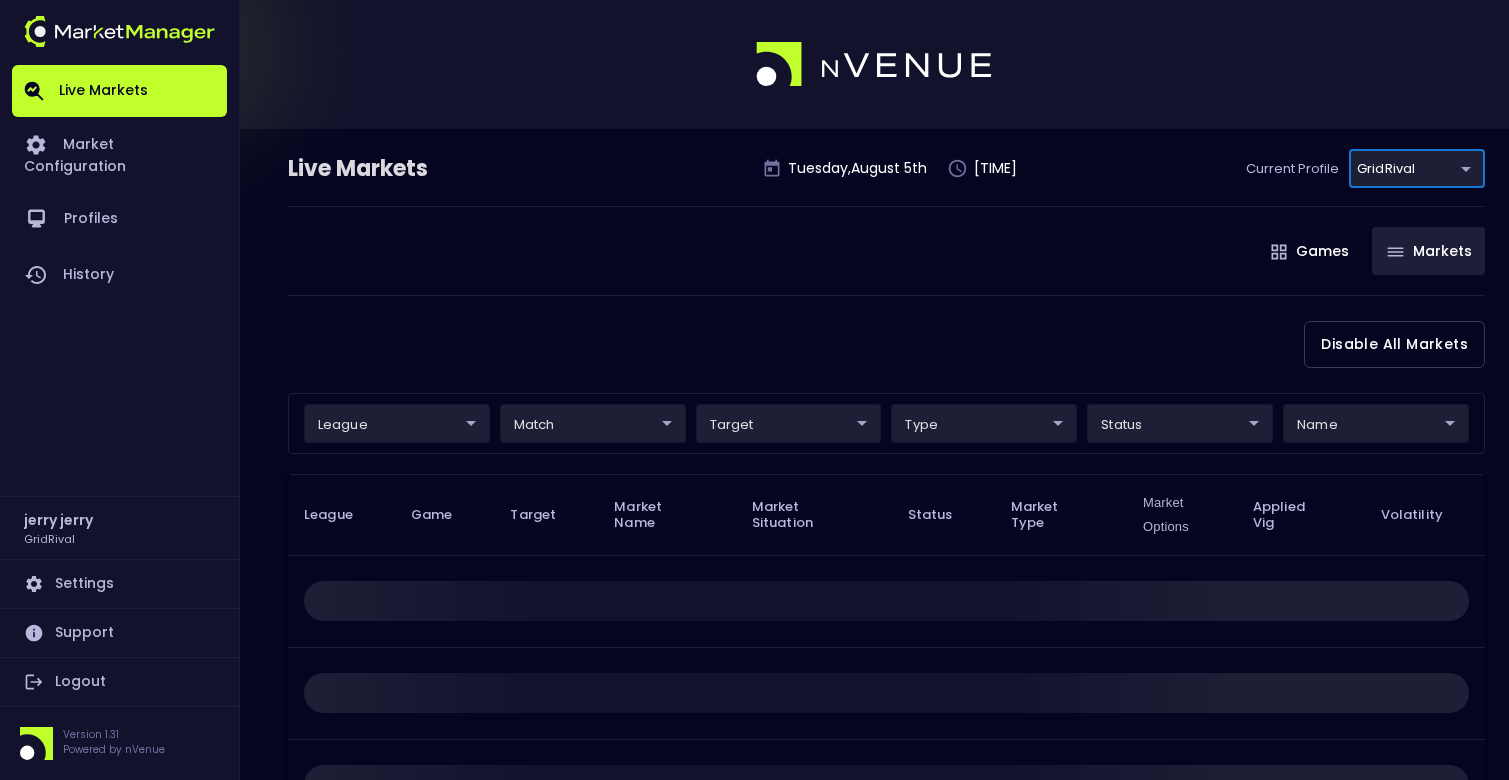 click on "Disable All Markets" at bounding box center [1394, 344] 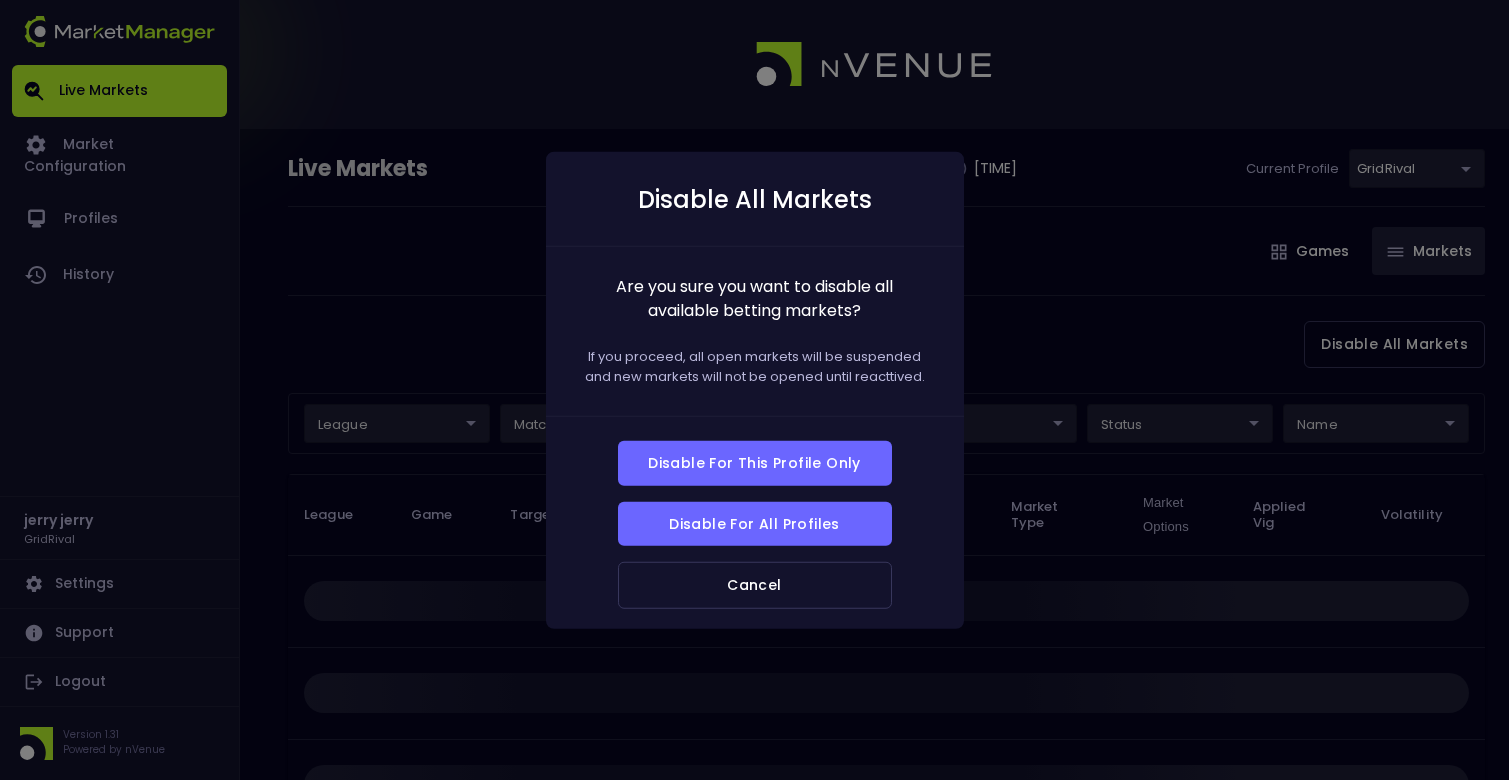 click on "Disable for This Profile Only" at bounding box center (755, 463) 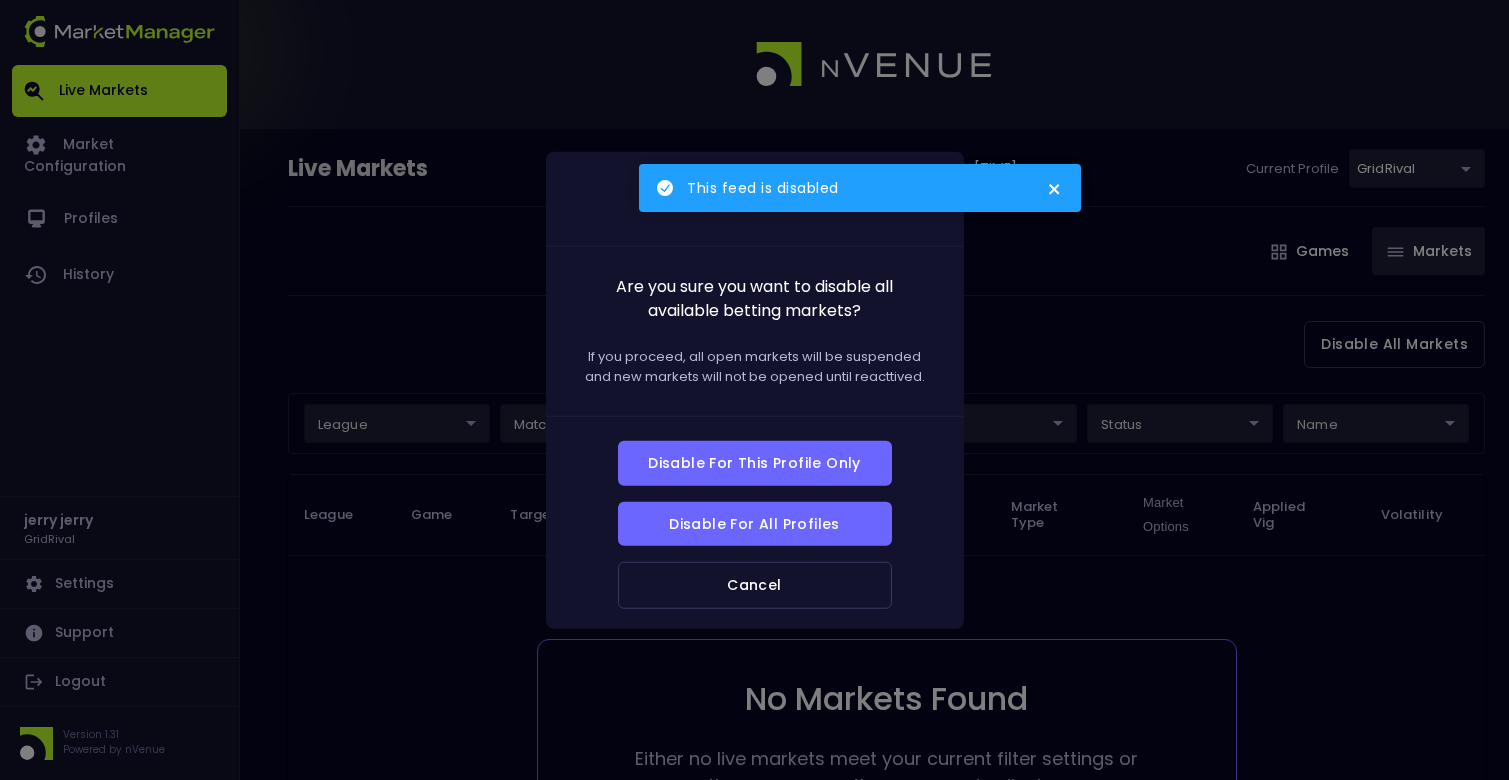 click at bounding box center [754, 390] 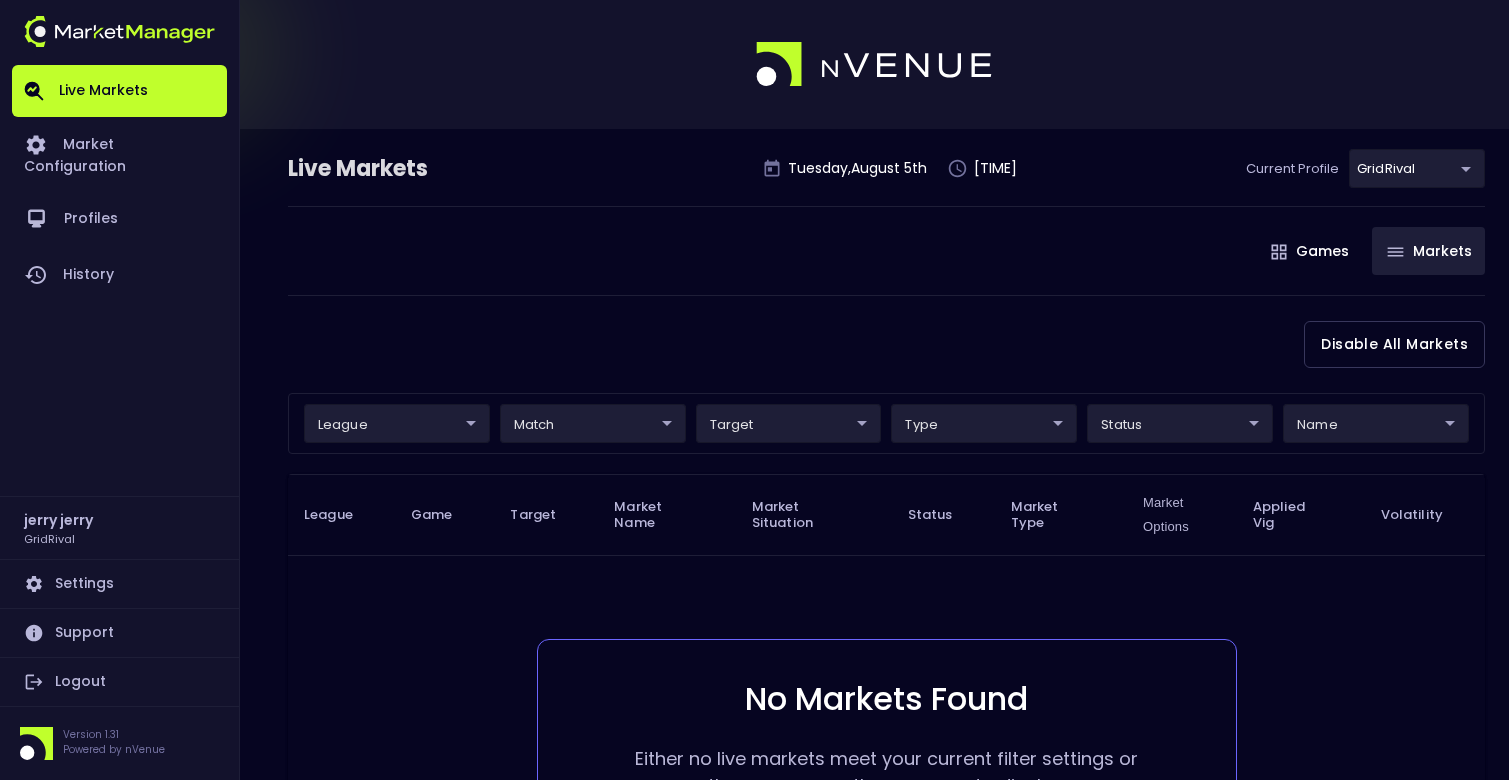 click on "Live Markets Market Configuration Profiles History [FIRST]   [LAST] GridRival Settings Support Logout   Version 1.31  Powered by nVenue Live Markets Tuesday ,  August   5 th [TIME] Current Profile GridRival ea4debca-48a0-46e9-8cd2-c3f9f747a283 Select  Games  Markets Target Market Status Type Vig Volatility Options Close Disable All Markets league ​ ​ match ​ ​ target ​ ​ type ​ ​ status ​ ​ name ​ ​ League Game Target Market Name Market Situation Status Market Type Market Options Applied Vig Volatility No Markets Found Either no live markets meet your current filter settings or there are currently no games to display. Rows per page: 25 25 0–0 of 0" at bounding box center (754, 512) 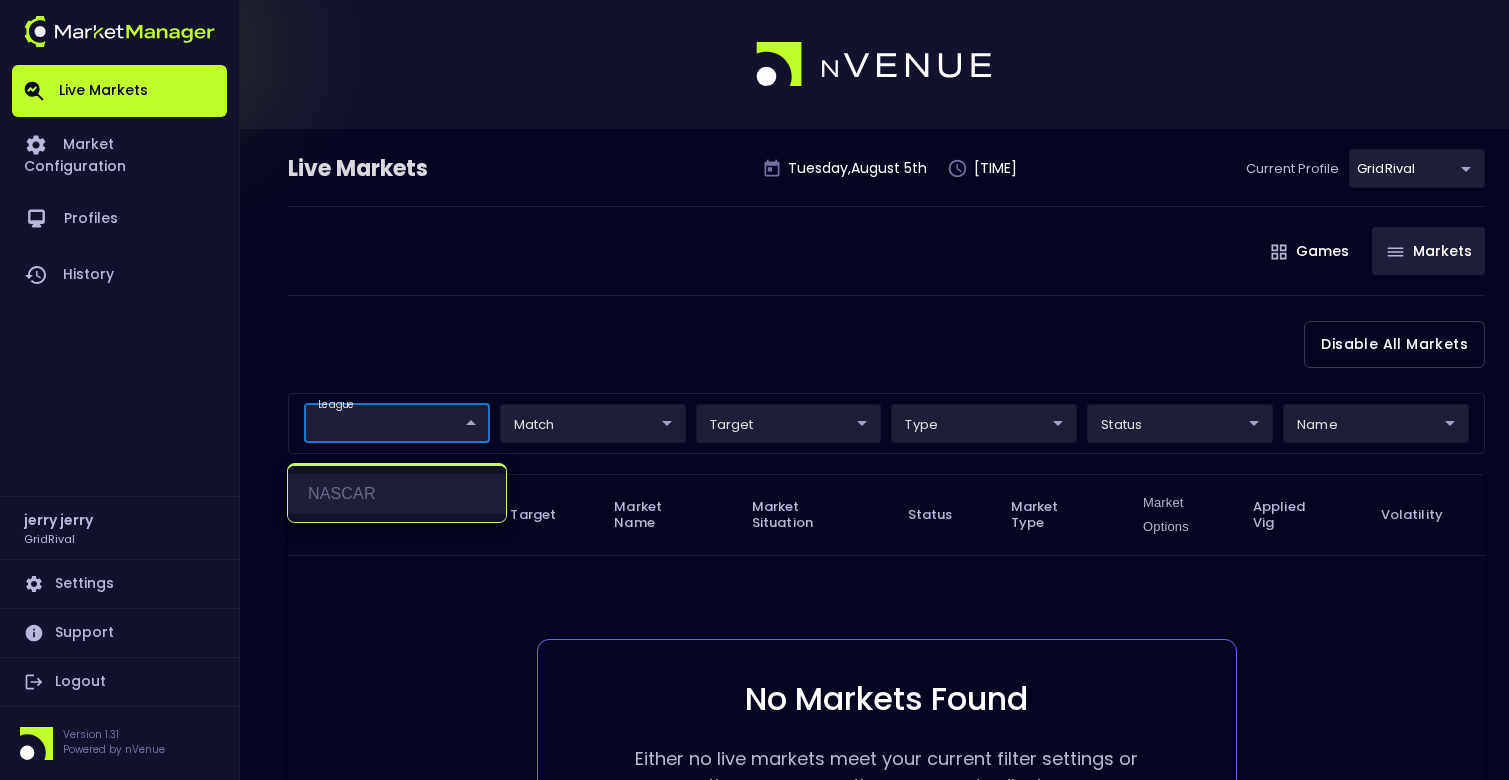 click on "NASCAR" at bounding box center [397, 494] 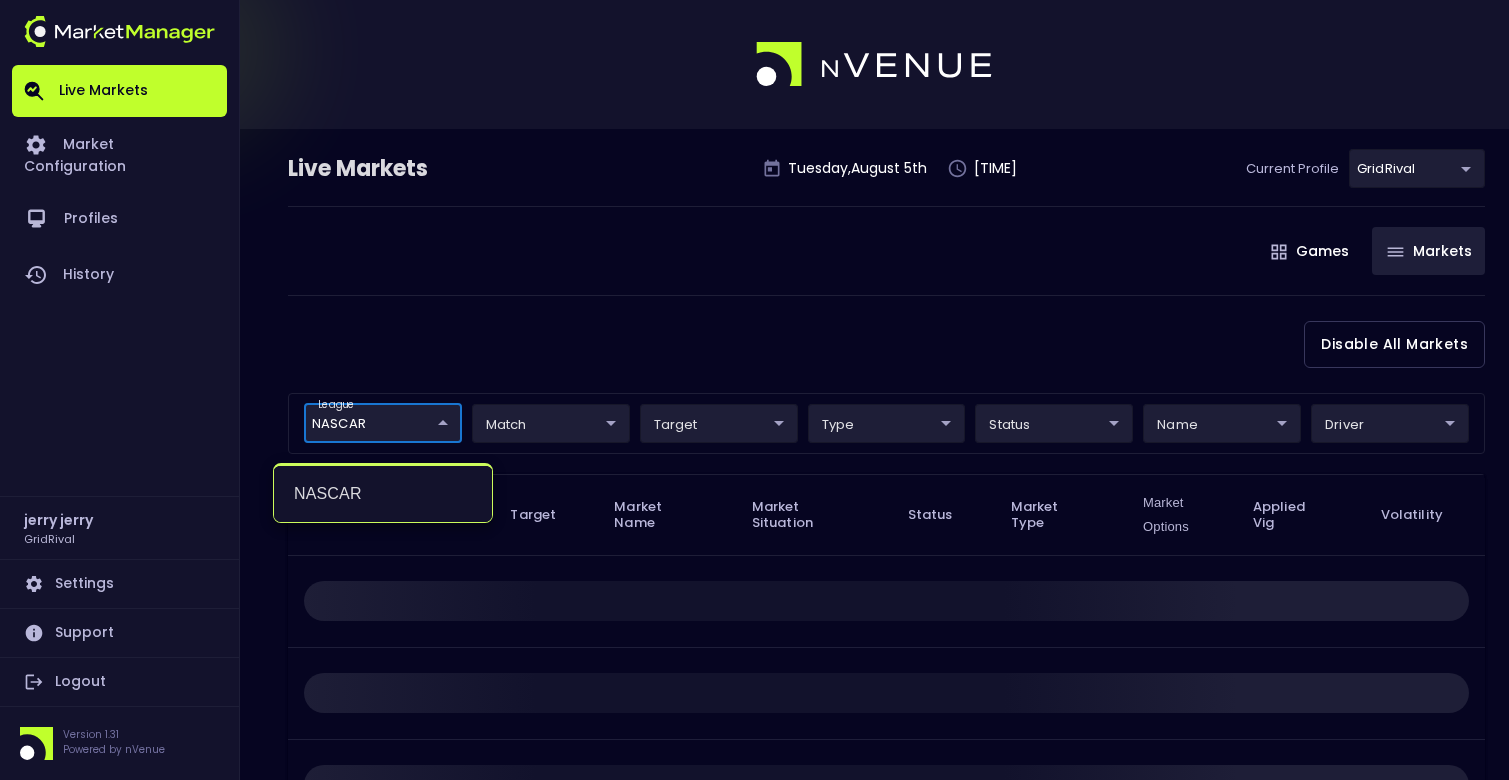 click at bounding box center (754, 390) 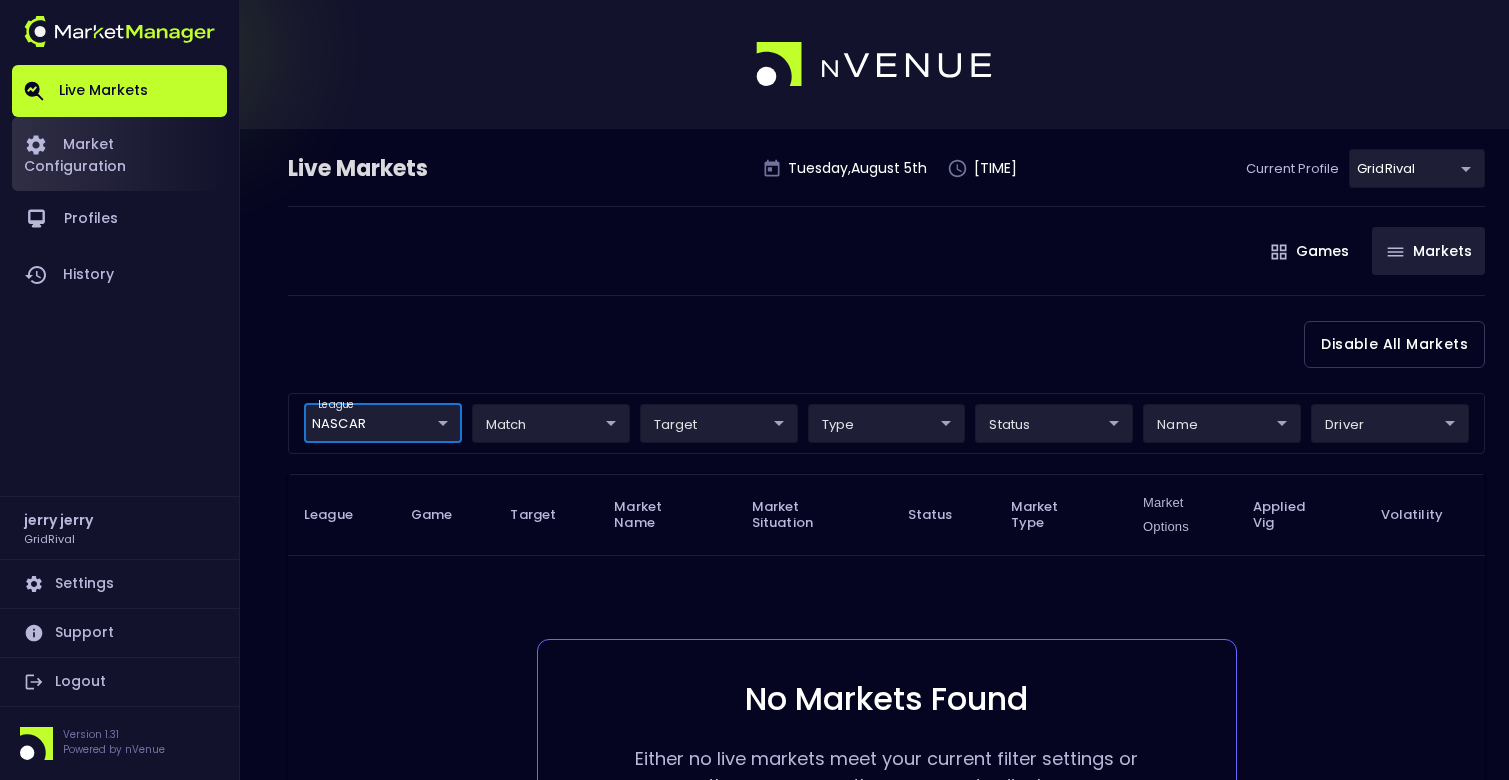 click on "Market Configuration" at bounding box center (119, 154) 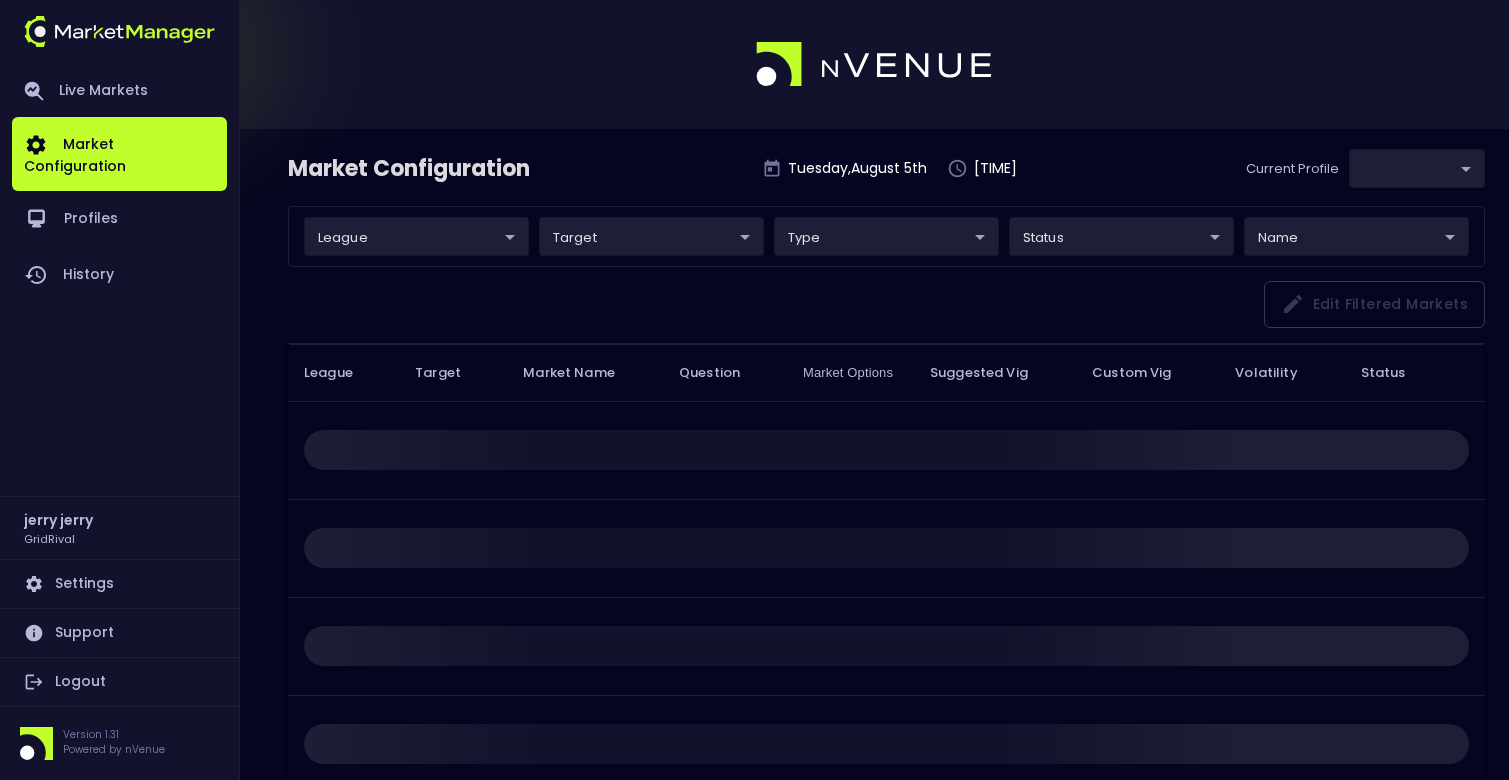 type on "ea4debca-48a0-46e9-8cd2-c3f9f747a283" 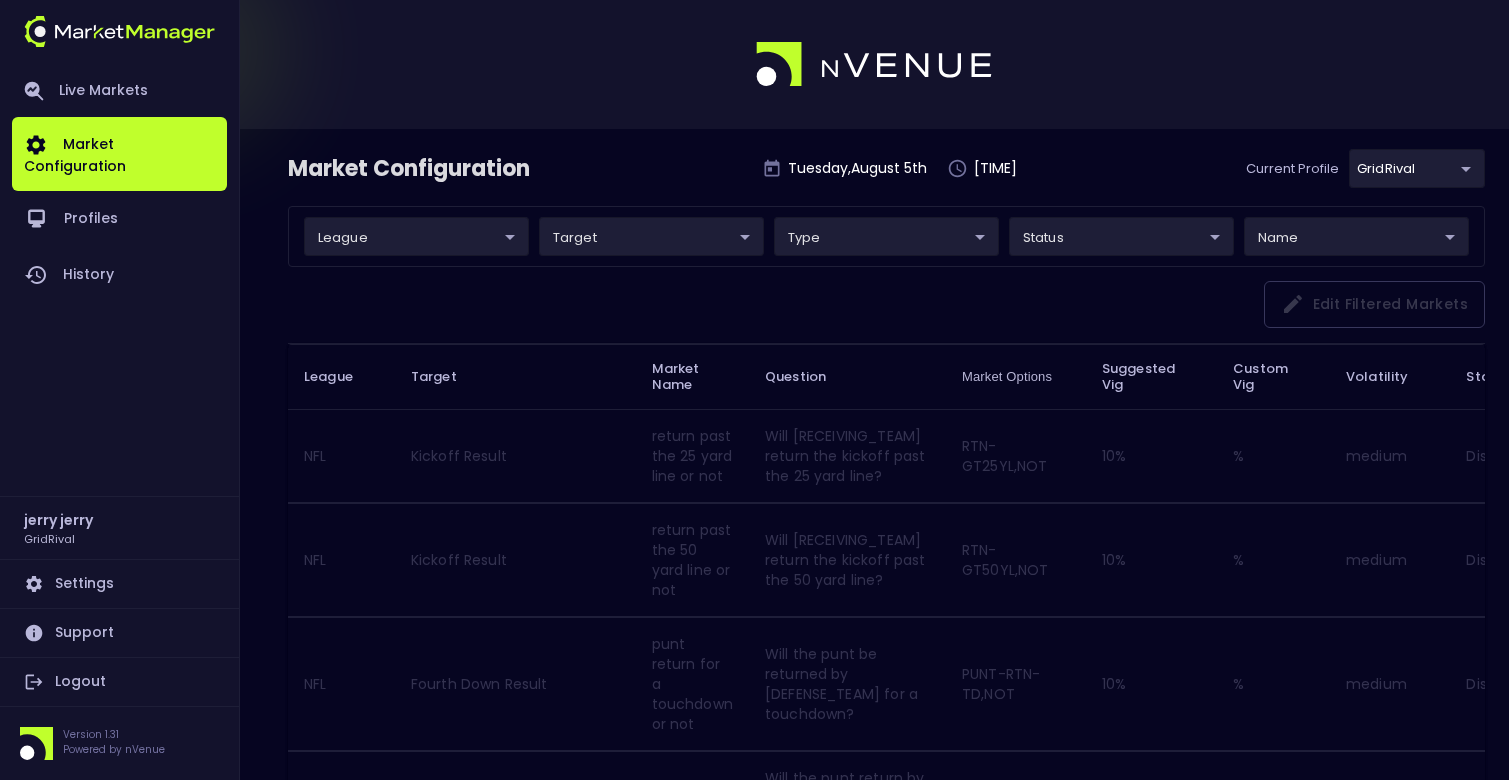 click on "Edit filtered markets" at bounding box center [886, 312] 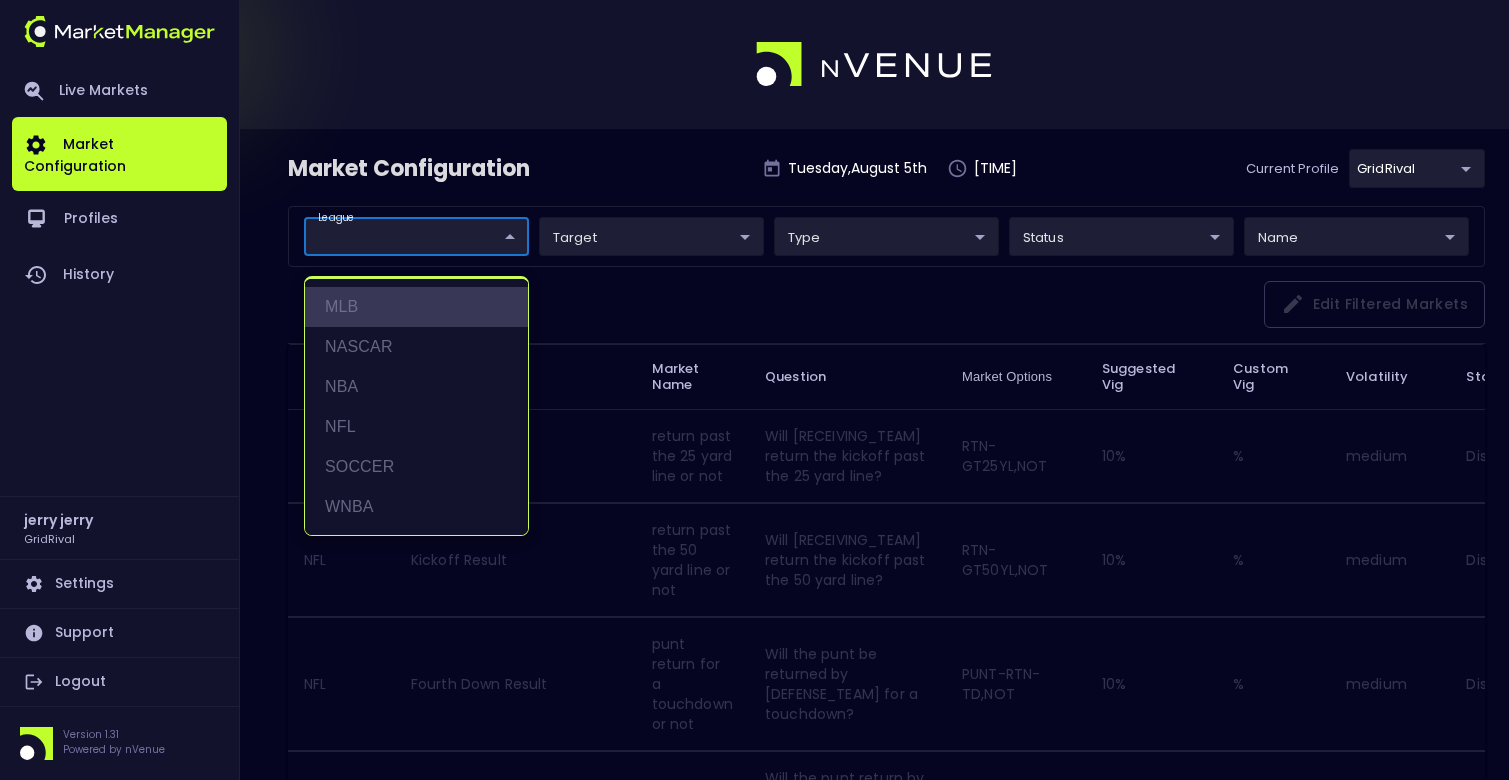 click on "MLB" at bounding box center [416, 307] 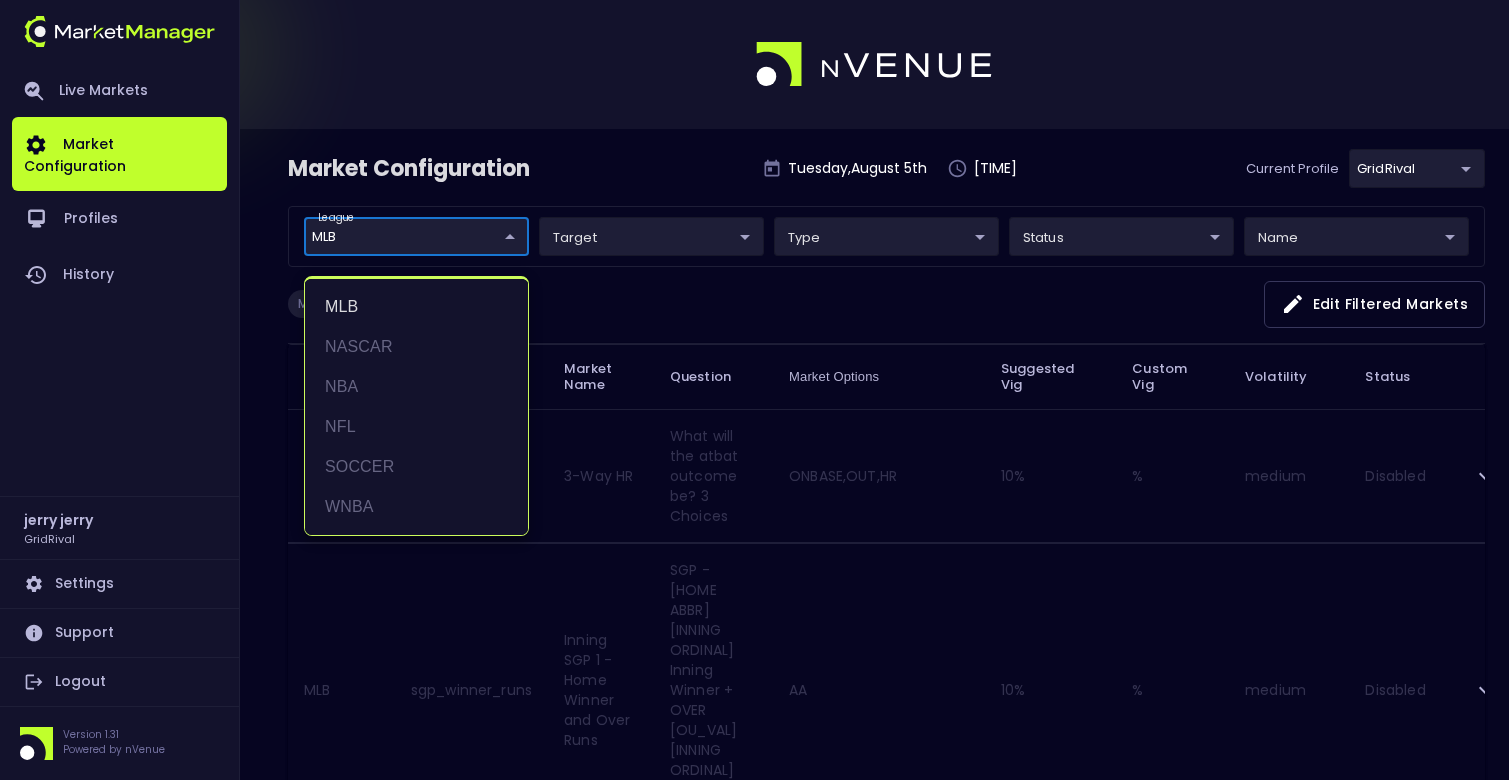 click at bounding box center (754, 390) 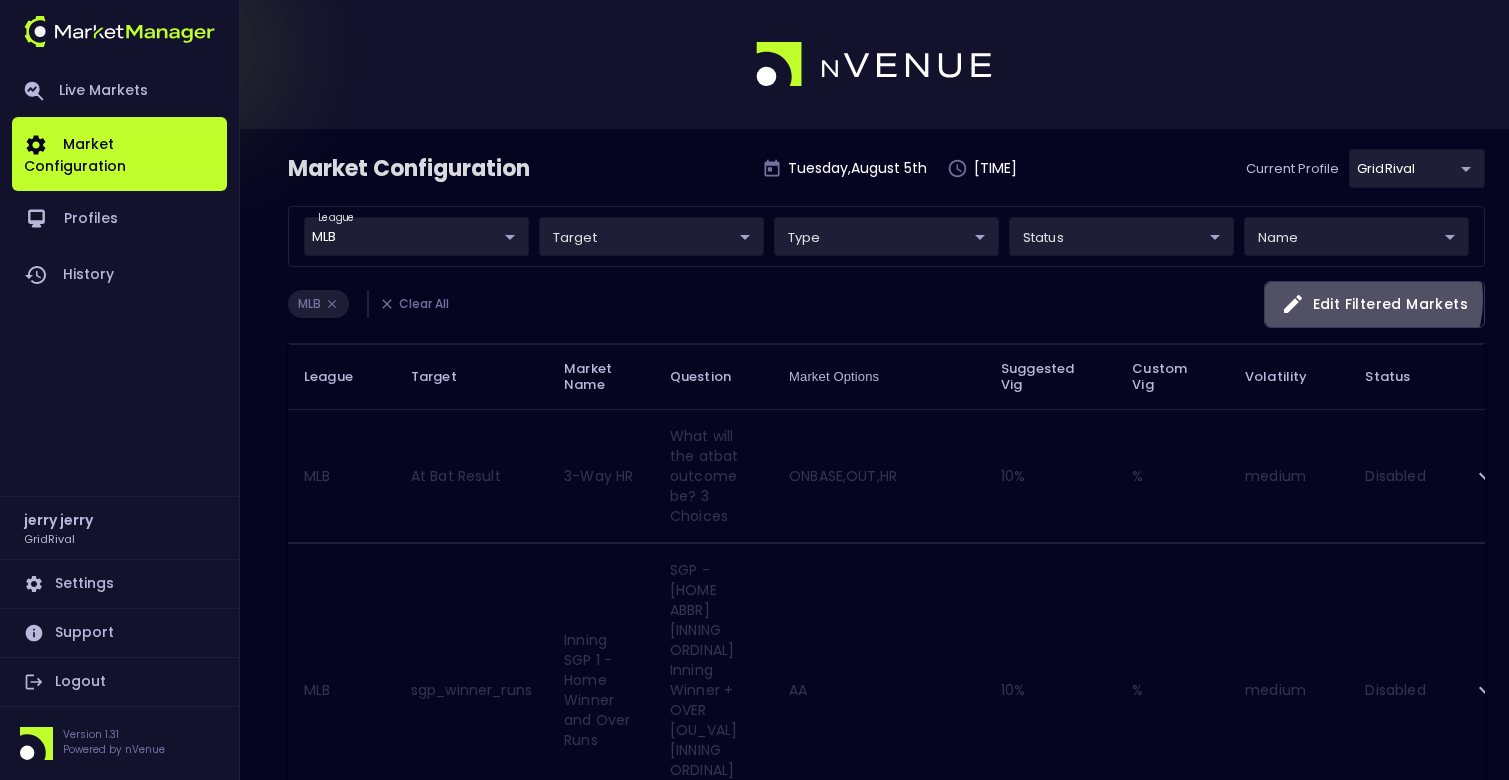 click on "Edit filtered markets" at bounding box center (1374, 304) 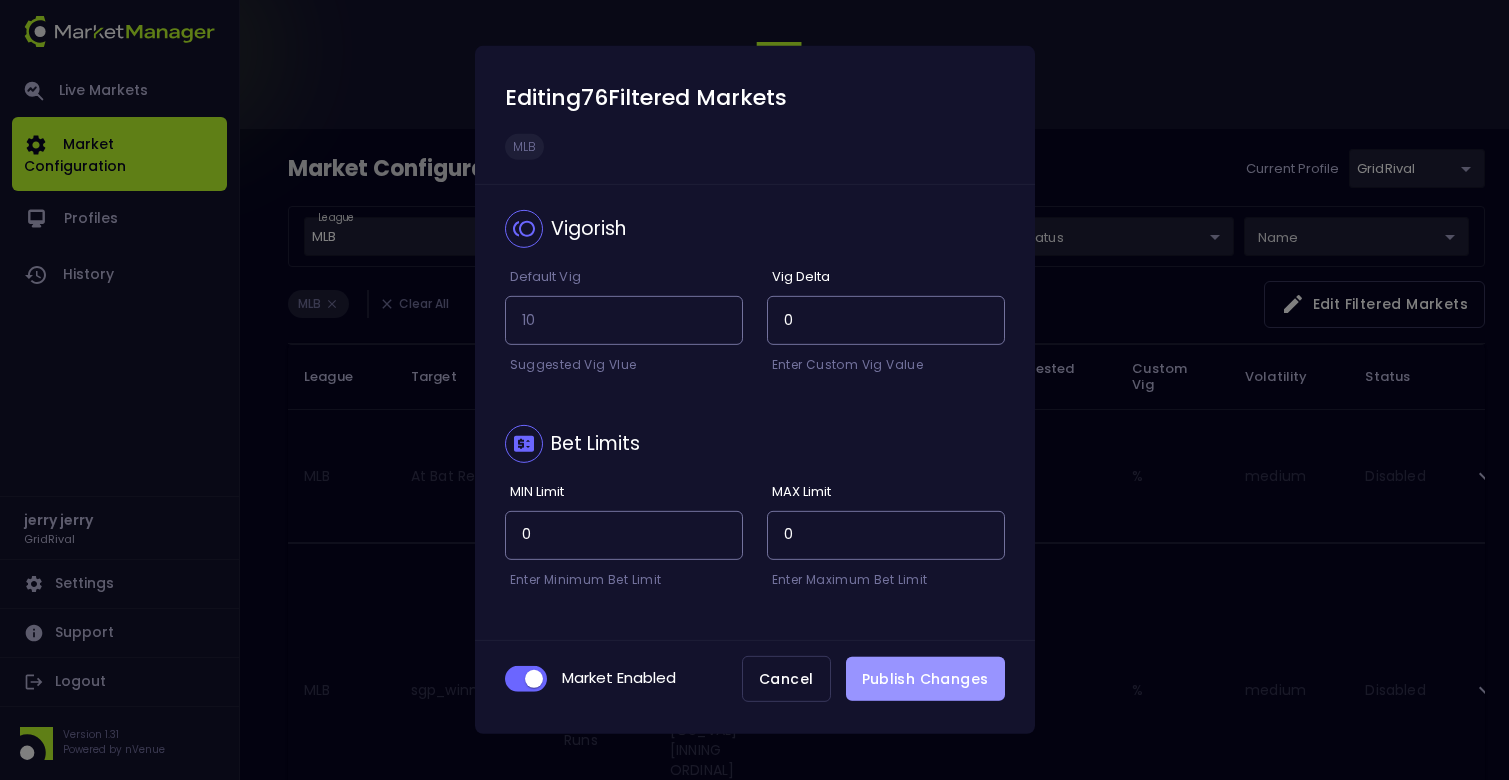 click on "Publish Changes" at bounding box center (925, 679) 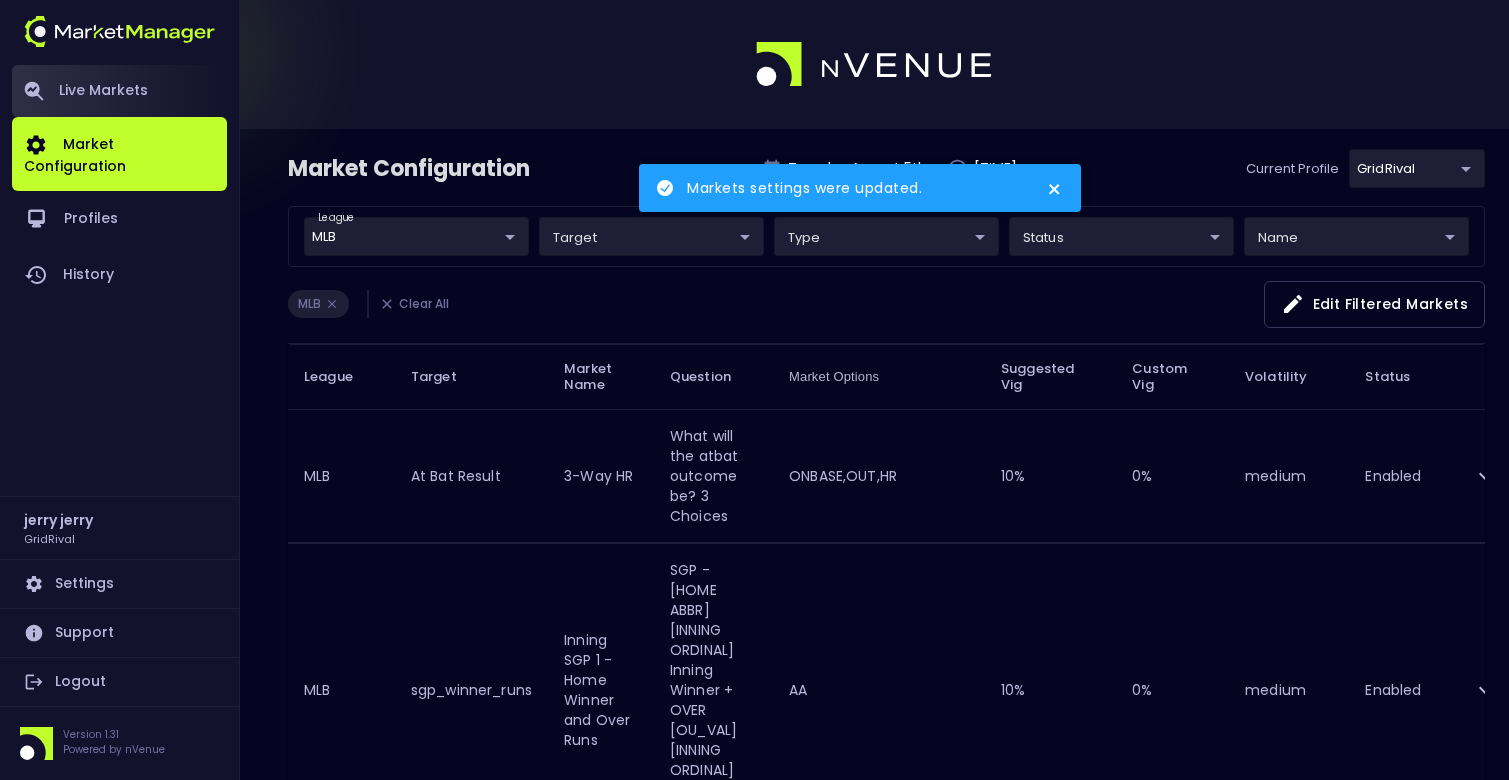 click on "Live Markets" at bounding box center [119, 91] 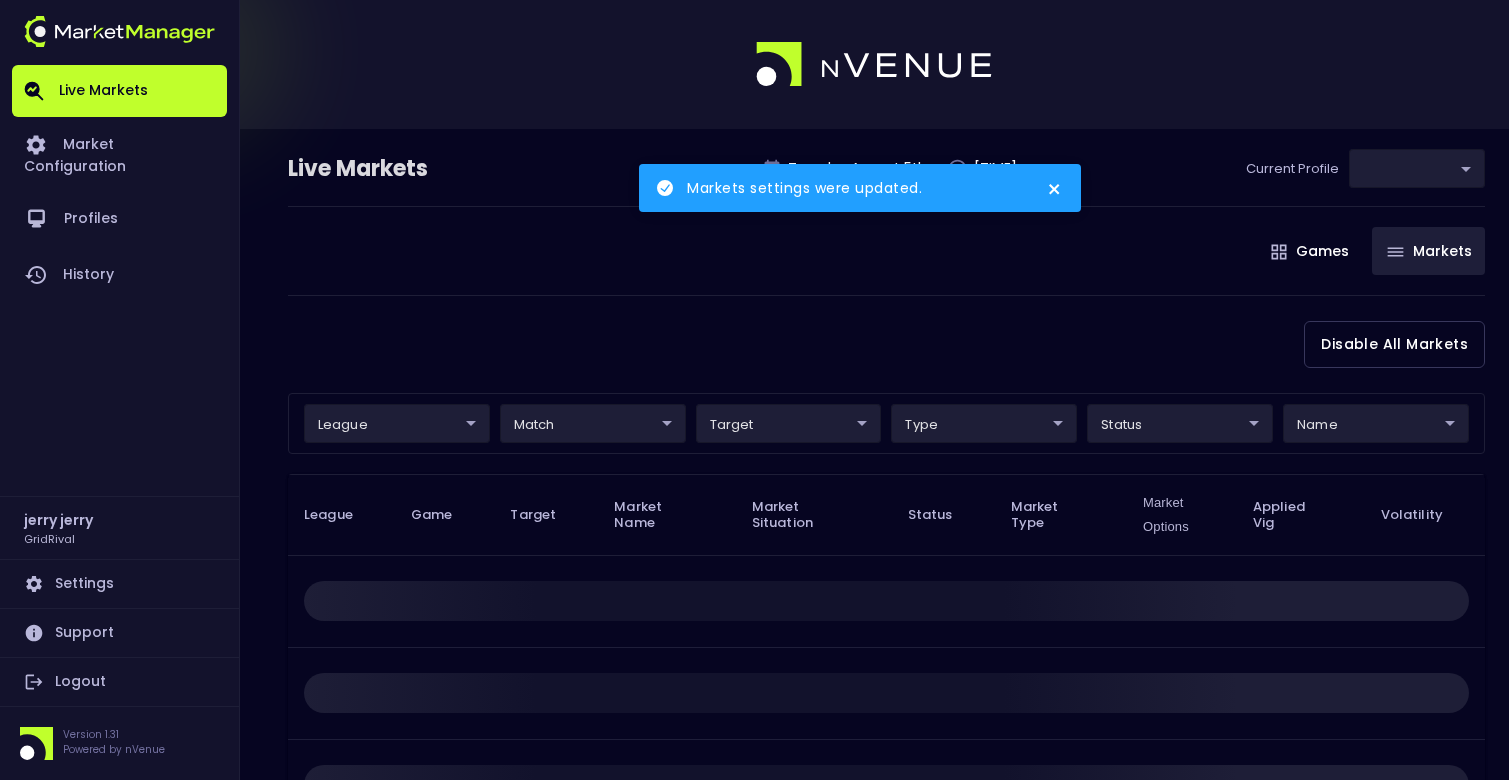 type on "ea4debca-48a0-46e9-8cd2-c3f9f747a283" 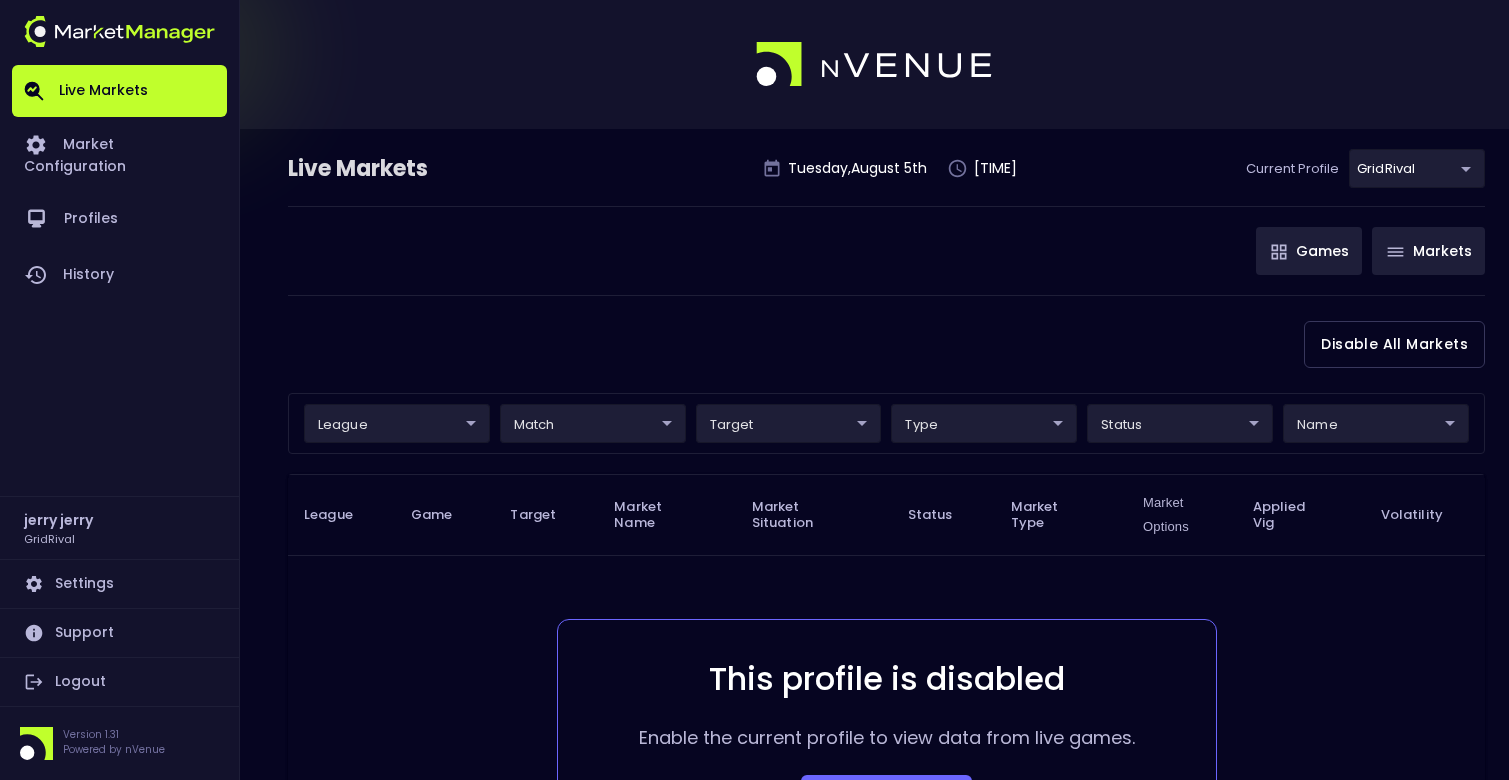 click on "Games" at bounding box center [1309, 251] 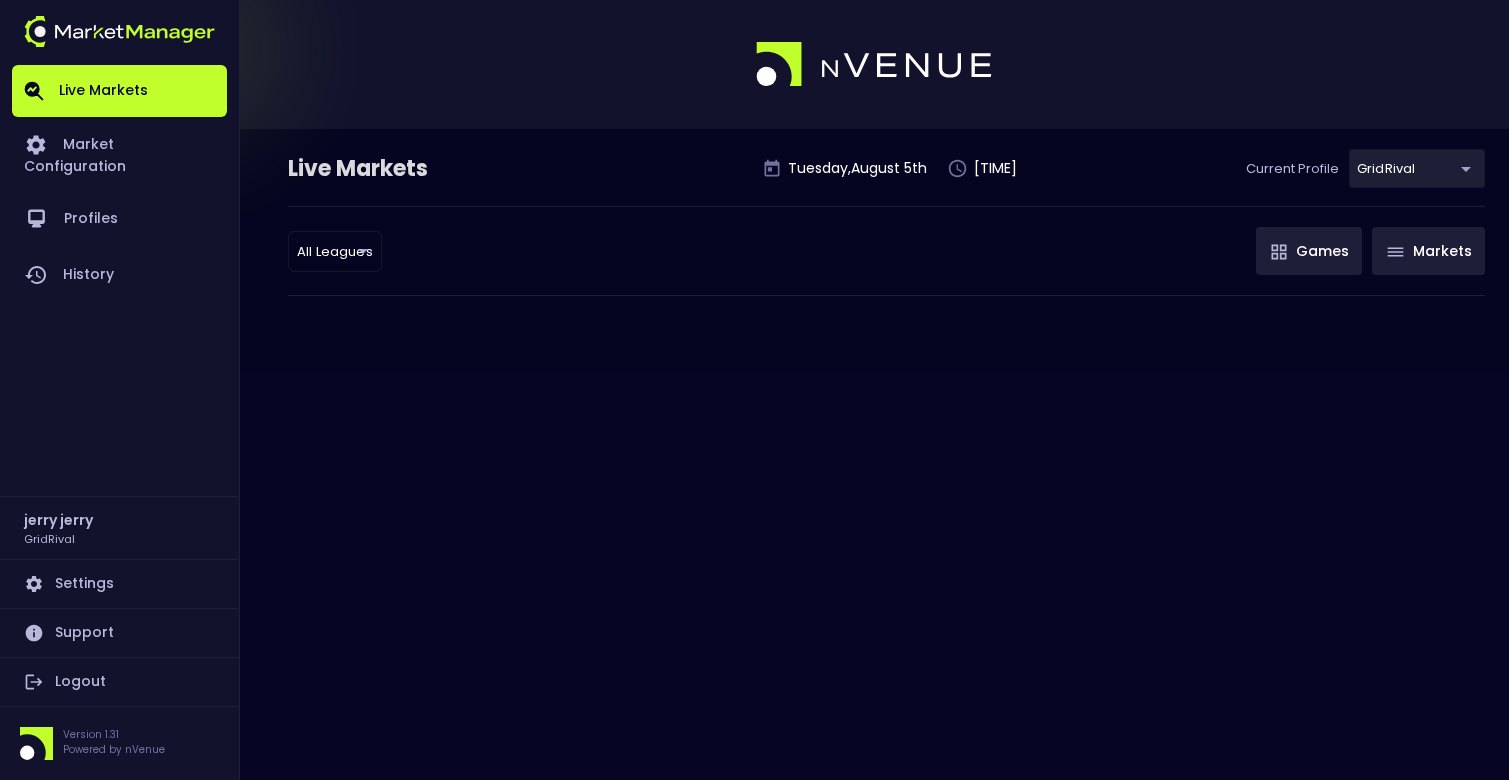 click on "Markets" at bounding box center [1428, 251] 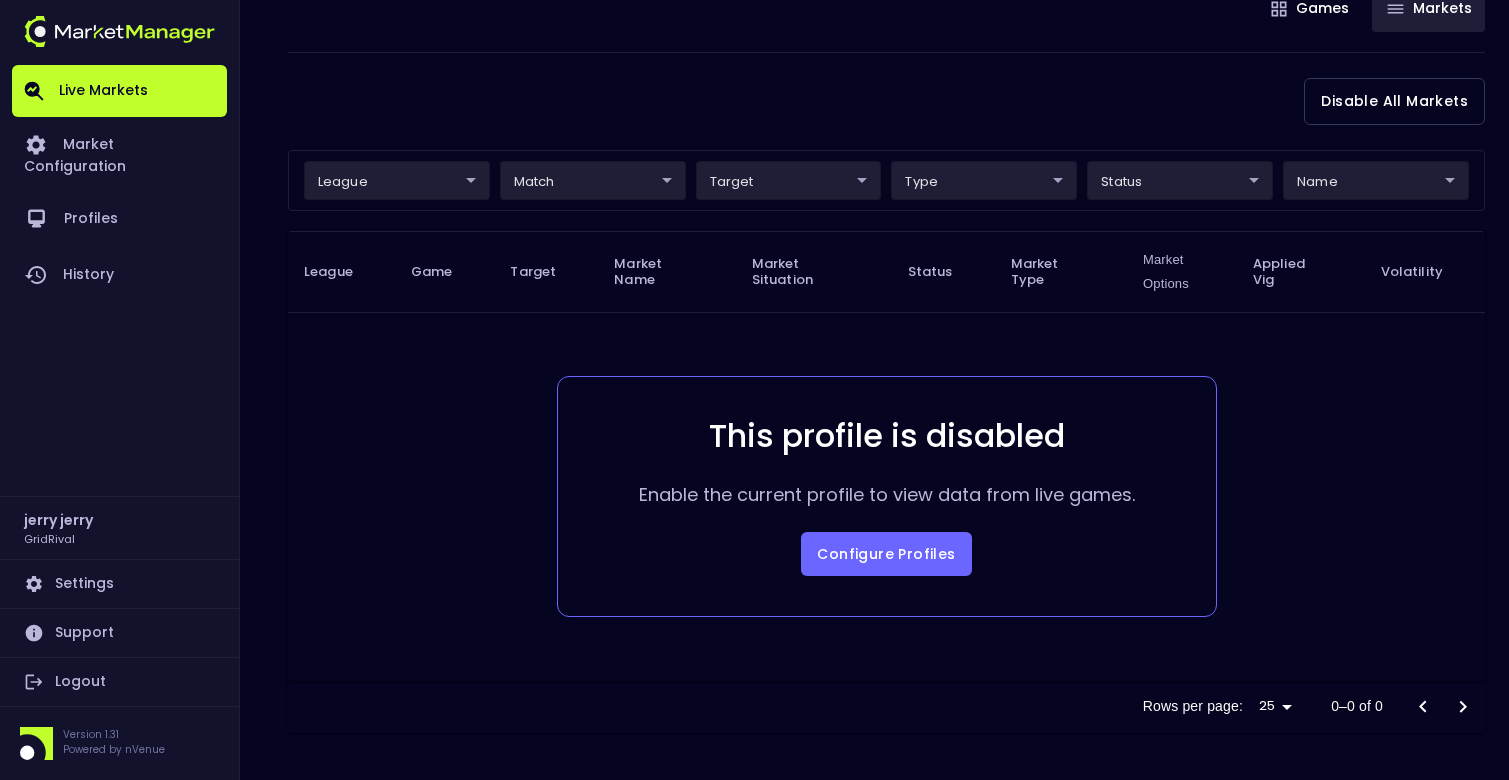scroll, scrollTop: 0, scrollLeft: 0, axis: both 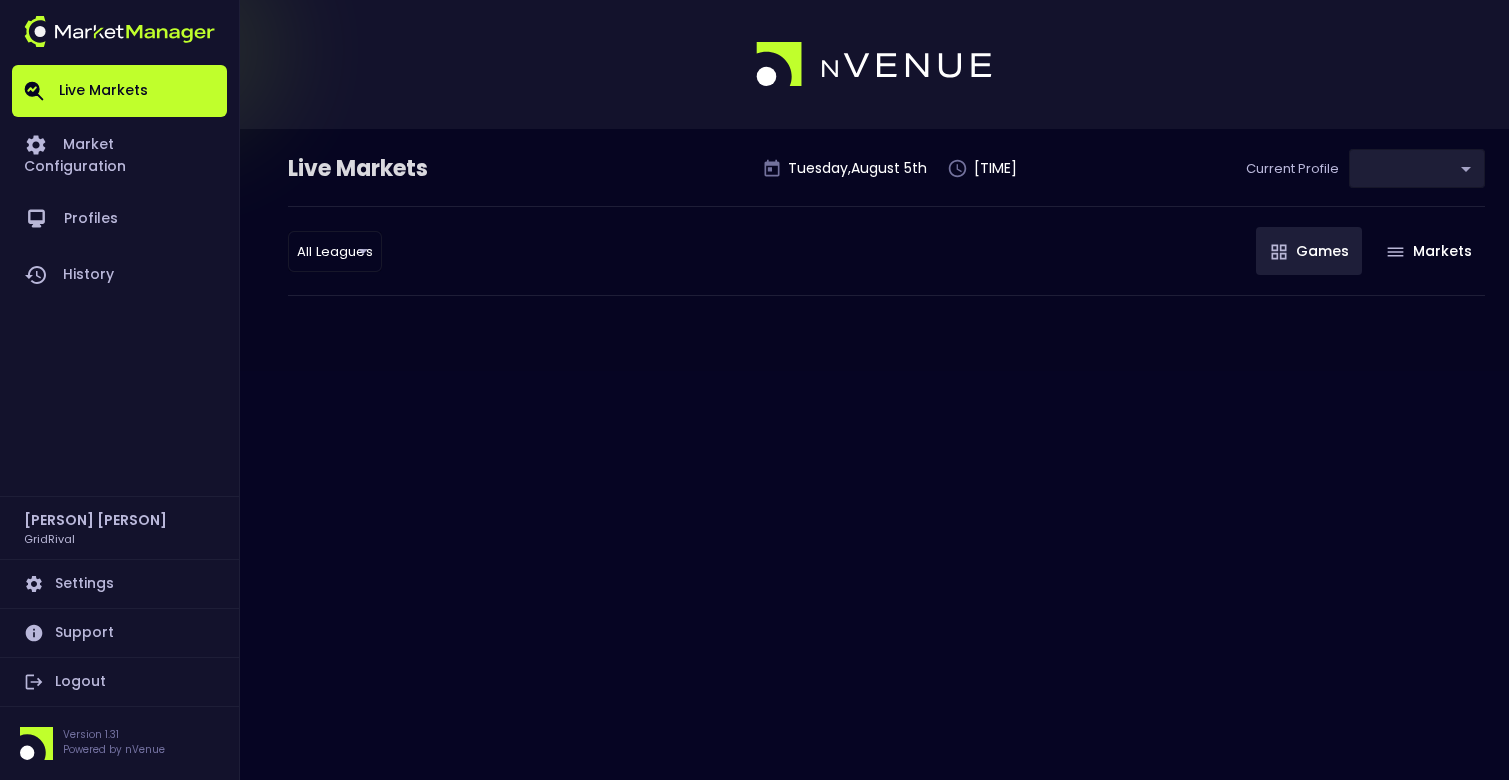 type on "[UUID]" 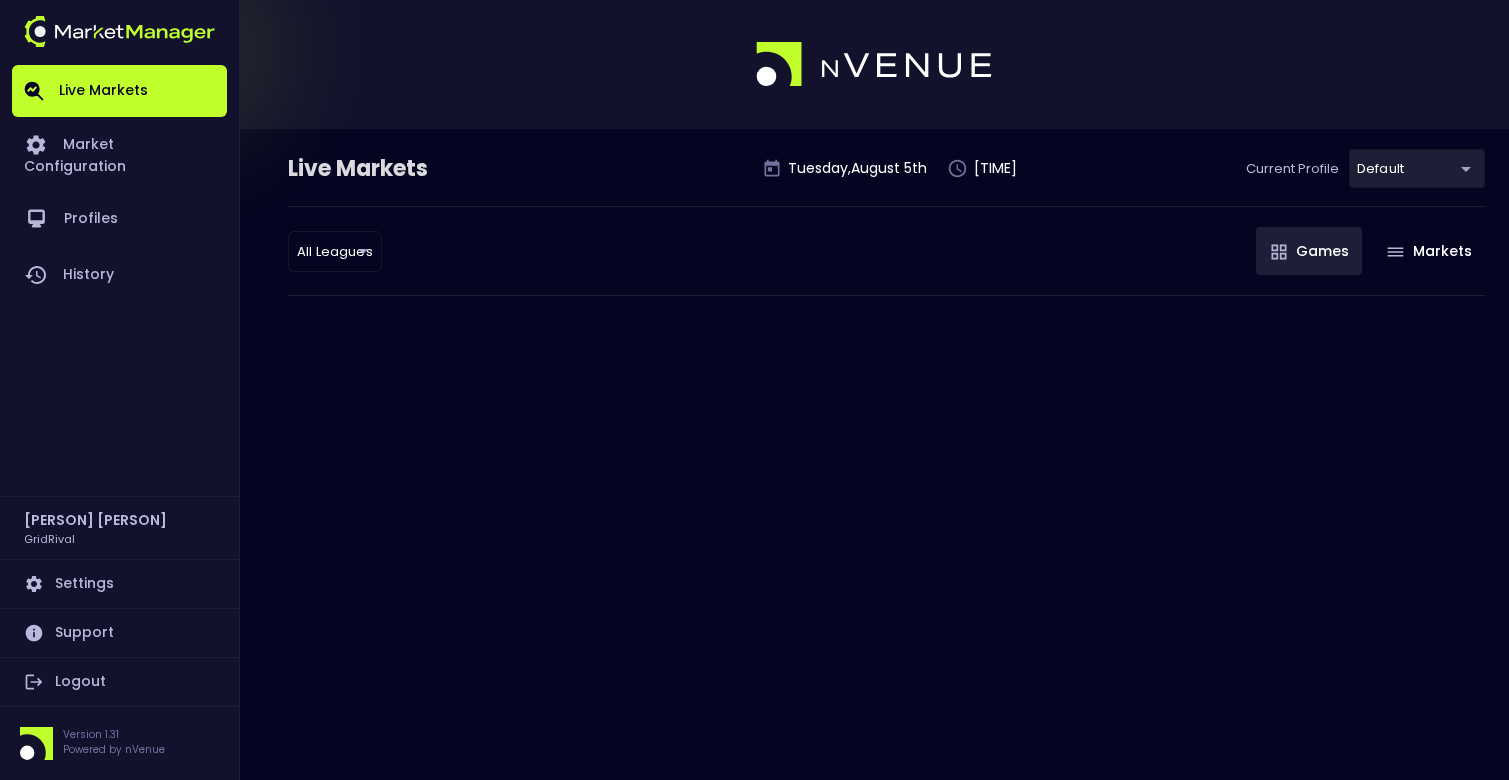 click on "Live Markets [DATE] [TIME] Current Profile default [UUID] Select All Leagues all leagues ​  Games  Markets" at bounding box center [754, 390] 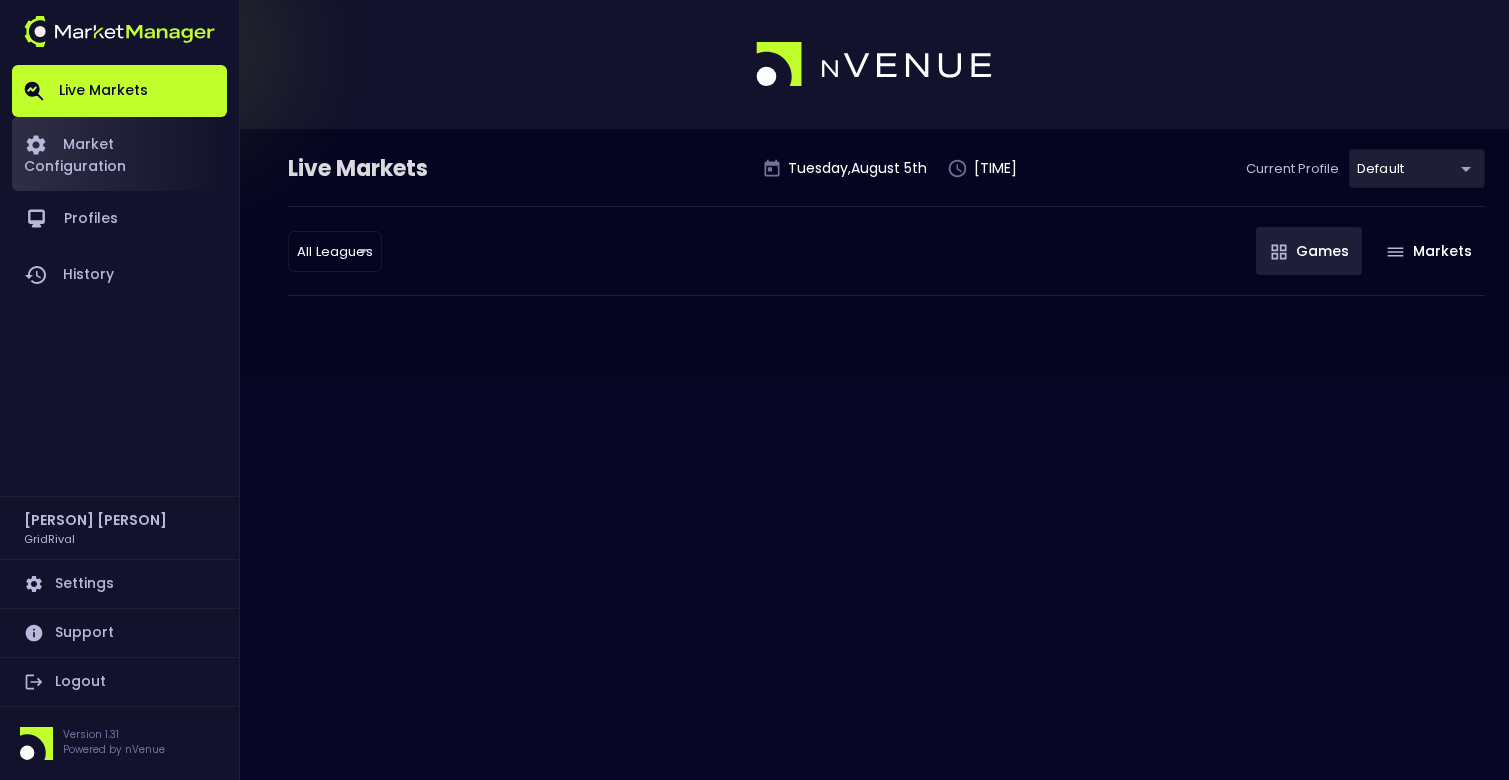 click on "Market Configuration" at bounding box center (119, 154) 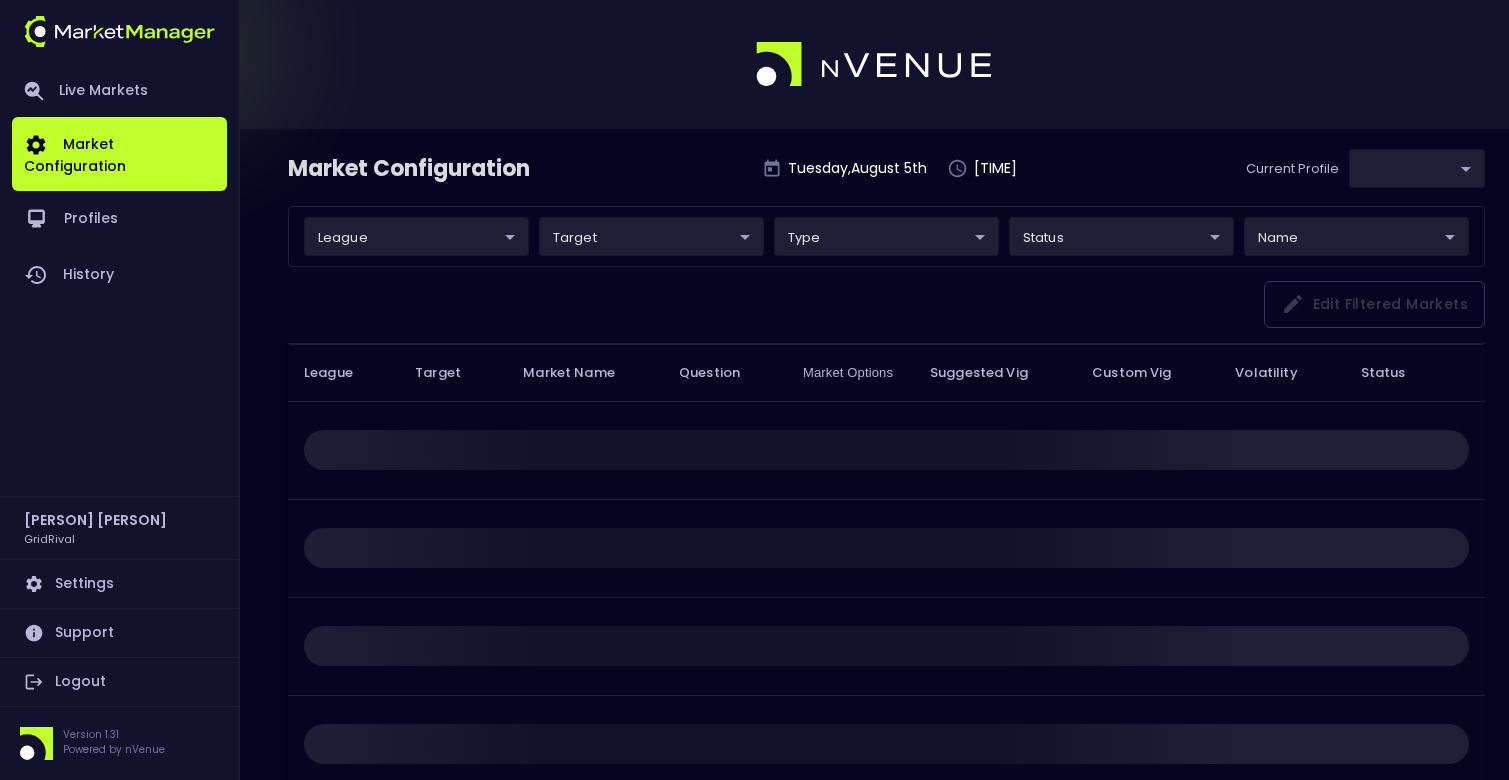 type on "f3de113a-7260-4497-b25e-4f7dac1e8710" 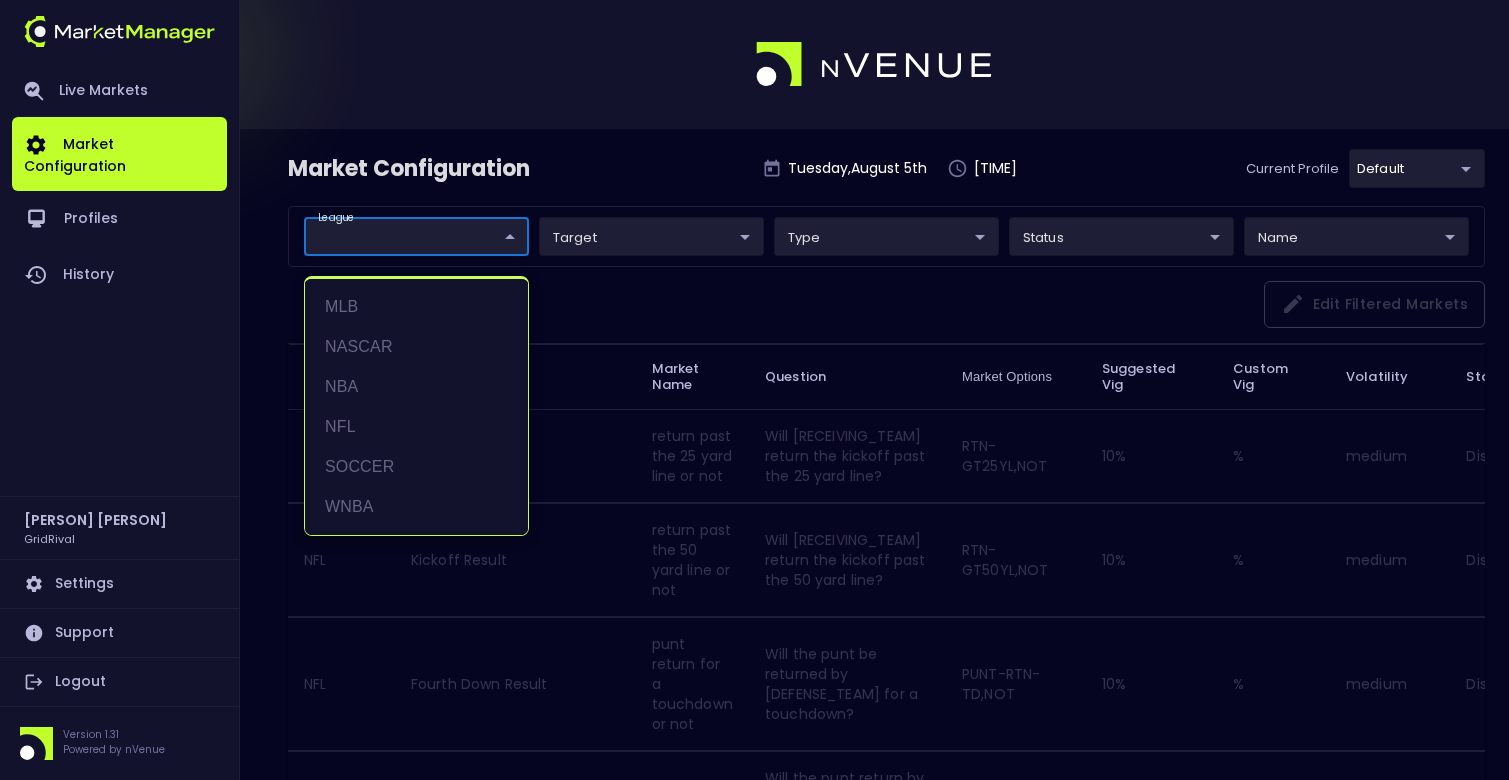 click on "Live Markets Market Configuration Profiles History jerry   griffith GridRival Settings Support Logout   Version 1.31  Powered by nVenue Market Configuration Tuesday ,  August   5 th 5:03:03 PM Current Profile default f3de113a-7260-4497-b25e-4f7dac1e8710 Select league ​ ​ target ​ ​ type ​ ​ status ​ ​ name ​ ​ Edit filtered markets League Target Market Name Question Market Options Suggested Vig Custom Vig Volatility   Status NFL Kickoff Result return past the 25 yard line or not Will [RECEIVING_TEAM] return the kickoff past the 25 yard line? RTN-GT25YL,NOT 10  %  % medium Disabled NFL Kickoff Result return past the 50 yard line or not Will [RECEIVING_TEAM] return the kickoff past the 50 yard line? RTN-GT50YL,NOT 10  %  % medium Disabled NFL Fourth Down Result punt return for a touchdown or not Will the punt be returned by [DEFENSE_TEAM] for a touchdown? PUNT-RTN-TD,NOT 10  %  % medium Disabled NFL Fourth Down Result punt return turnover or not PUNT-RTN-TO,NOT 10  %  % medium Disabled NFL" at bounding box center (754, 1760) 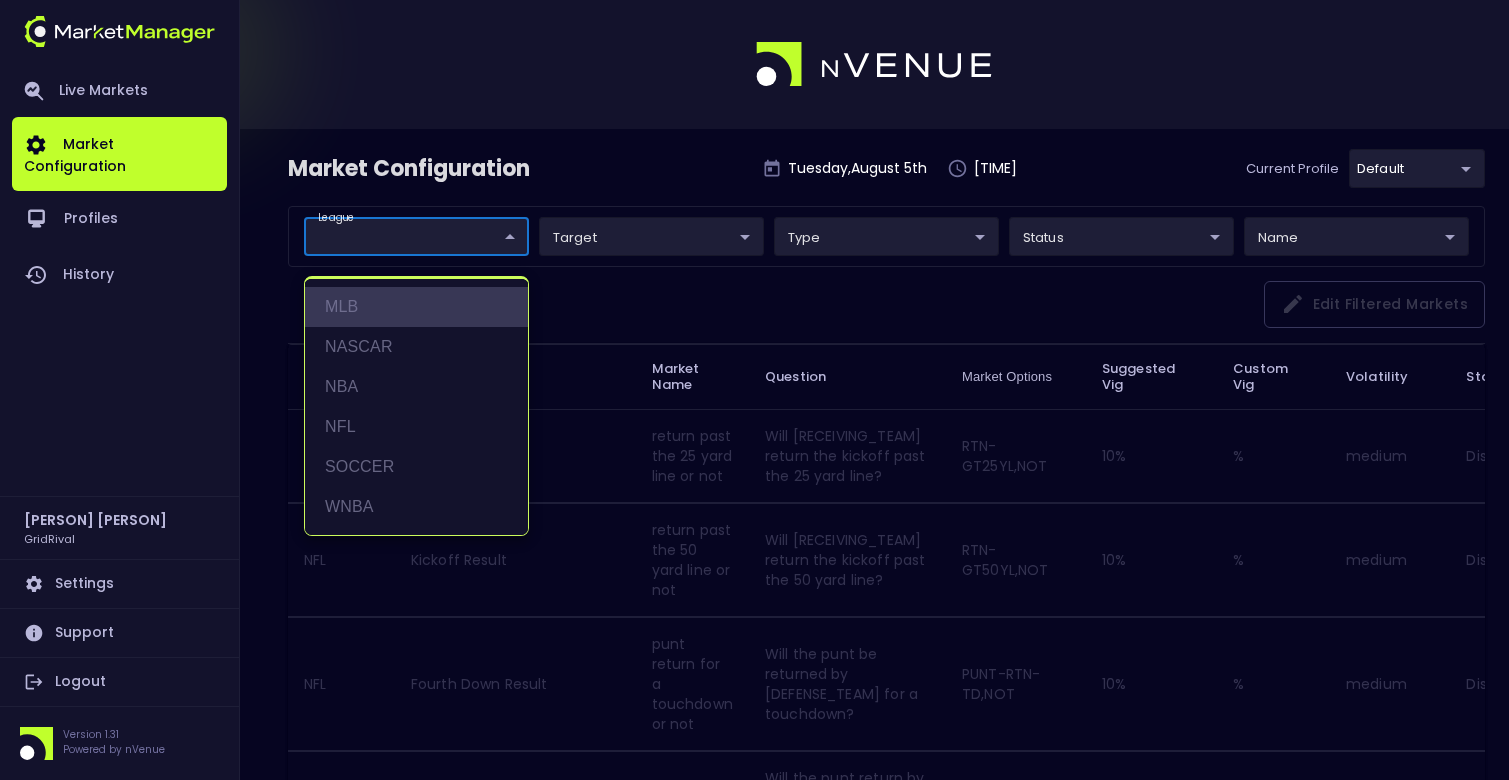 click on "MLB" at bounding box center (416, 307) 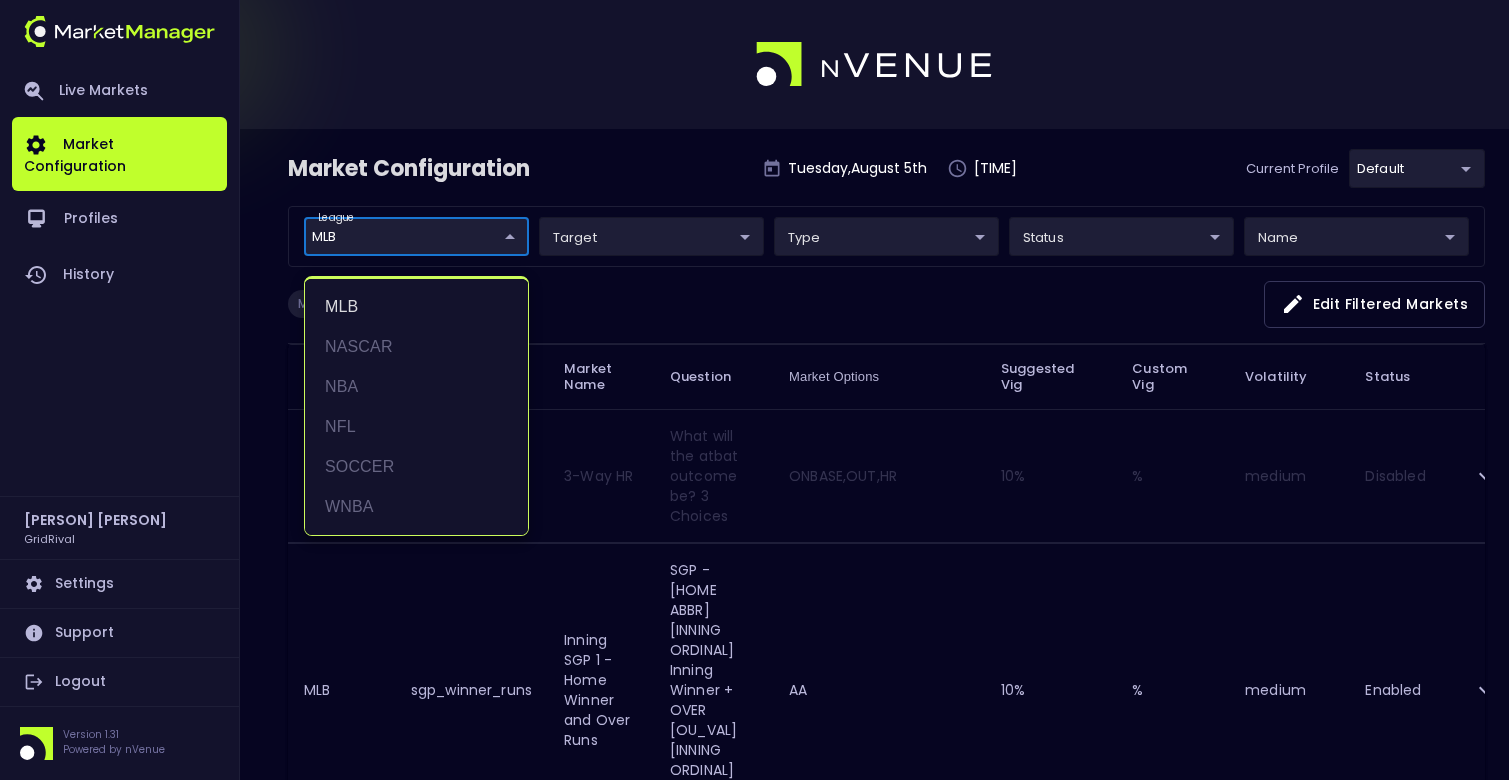 click at bounding box center (754, 390) 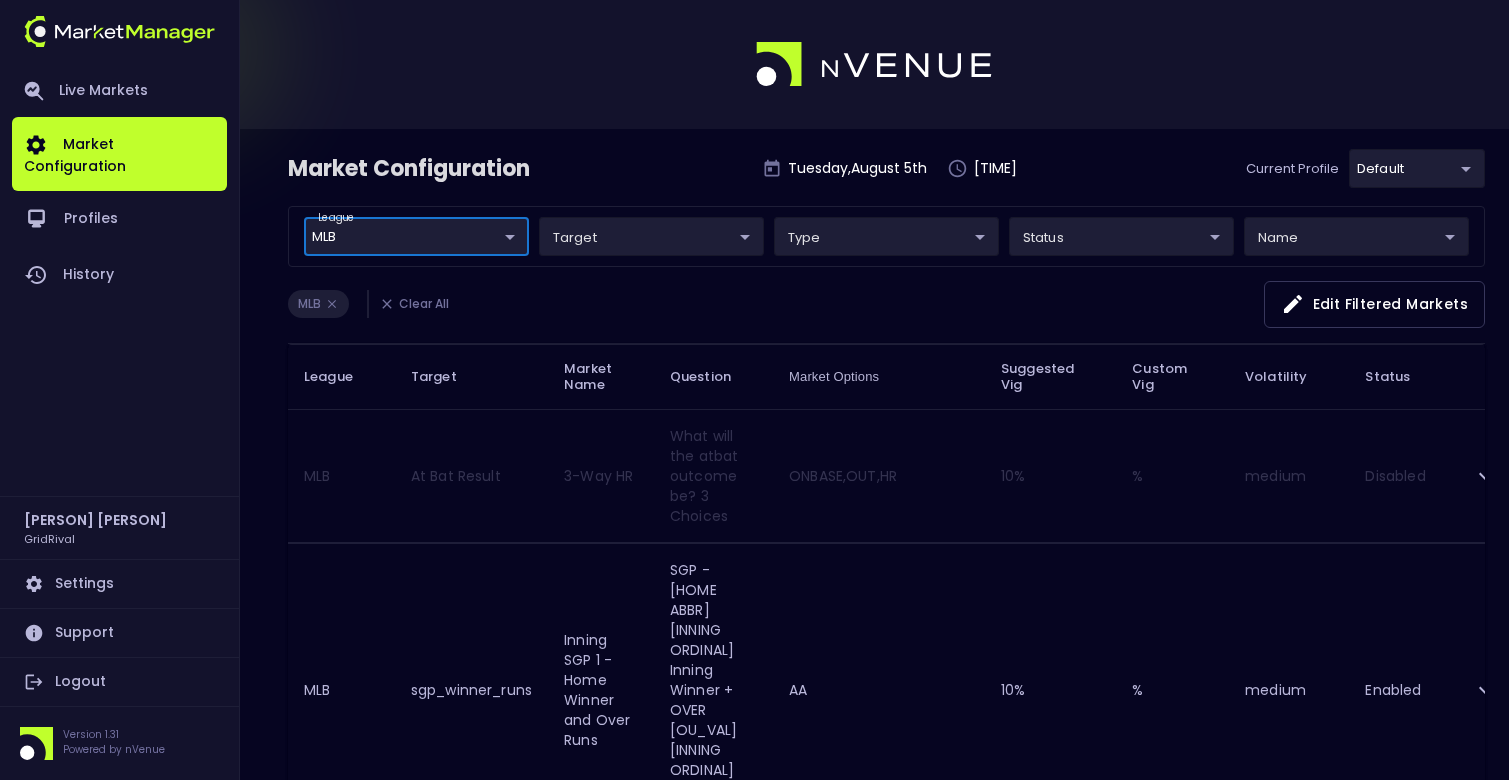 click on "Live Markets Market Configuration Profiles History jerry   griffith GridRival Settings Support Logout   Version 1.31  Powered by nVenue Market Configuration Tuesday ,  August   5 th 5:03:09 PM Current Profile default f3de113a-7260-4497-b25e-4f7dac1e8710 Select league MLB MLB ​ target ​ ​ type ​ ​ status ​ ​ name ​ ​ MLB   Clear All Edit filtered markets League Target Market Name Question Market Options Suggested Vig Custom Vig Volatility   Status MLB At Bat Result 3-Way HR What will the atbat outcome be? 3 Choices ONBASE,OUT,HR 10  %  % medium Disabled MLB sgp_winner_runs Inning SGP 1 - Home Winner and Over Runs SGP - [HOME ABBR] [INNING ORDINAL] Inning Winner + OVER [OU_VAL] [INNING ORDINAL] Inning Runs Scored AA 10  %  % medium Enabled MLB At Bat Result Static 9 What will the atbat outcome be? 8 Choices X1,X2,X3,HR,BB,FO,GO,KL,KS 10  %  % medium Disabled MLB sgp_winner_runs Inning SGP 2 - Home Winner and Under Runs AB 10  %  % medium Enabled MLB sgp_winner_runs BA 10  %  % medium Enabled" at bounding box center [754, 2261] 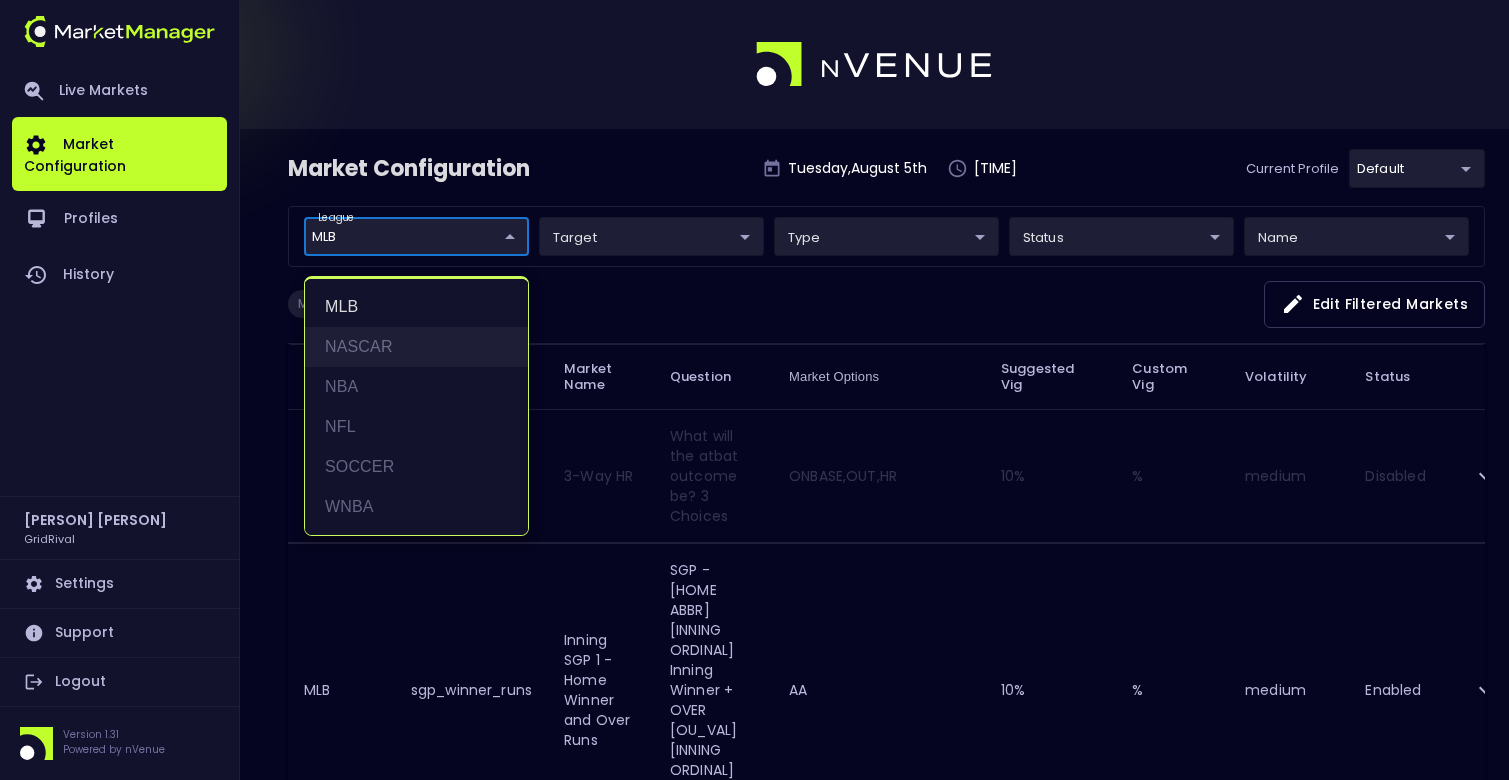 click on "NASCAR" at bounding box center [416, 347] 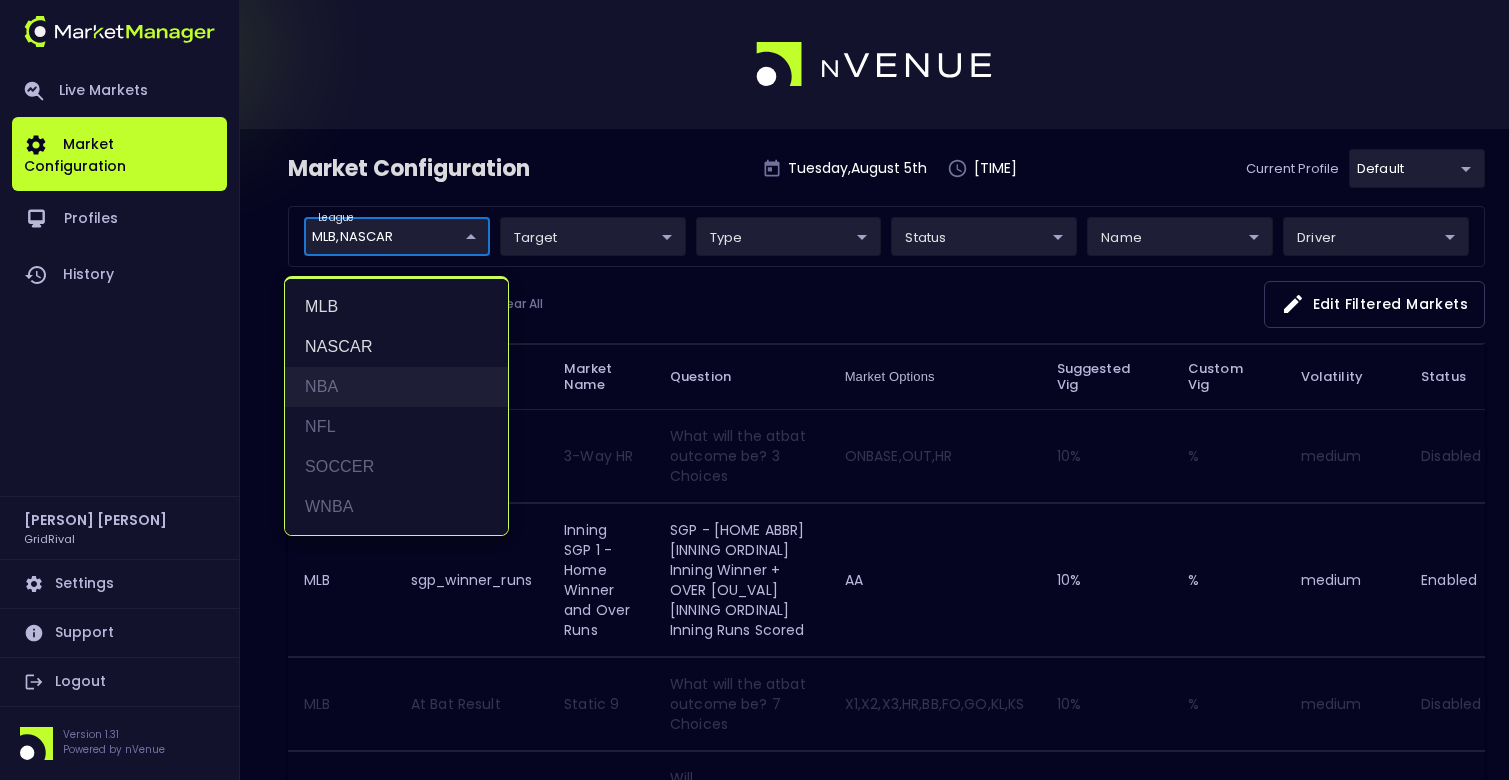 click on "NBA" at bounding box center (396, 387) 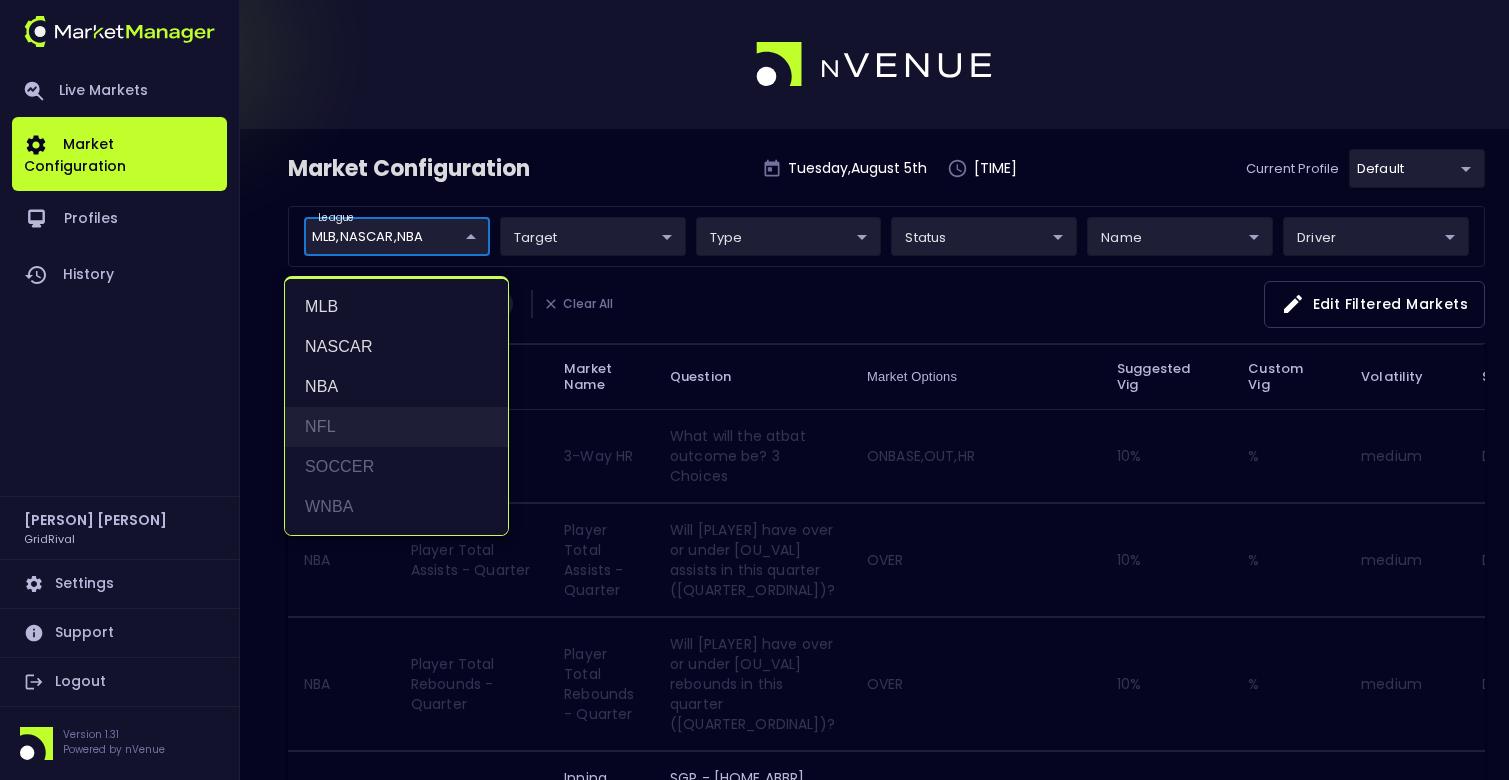 click on "NFL" at bounding box center (396, 427) 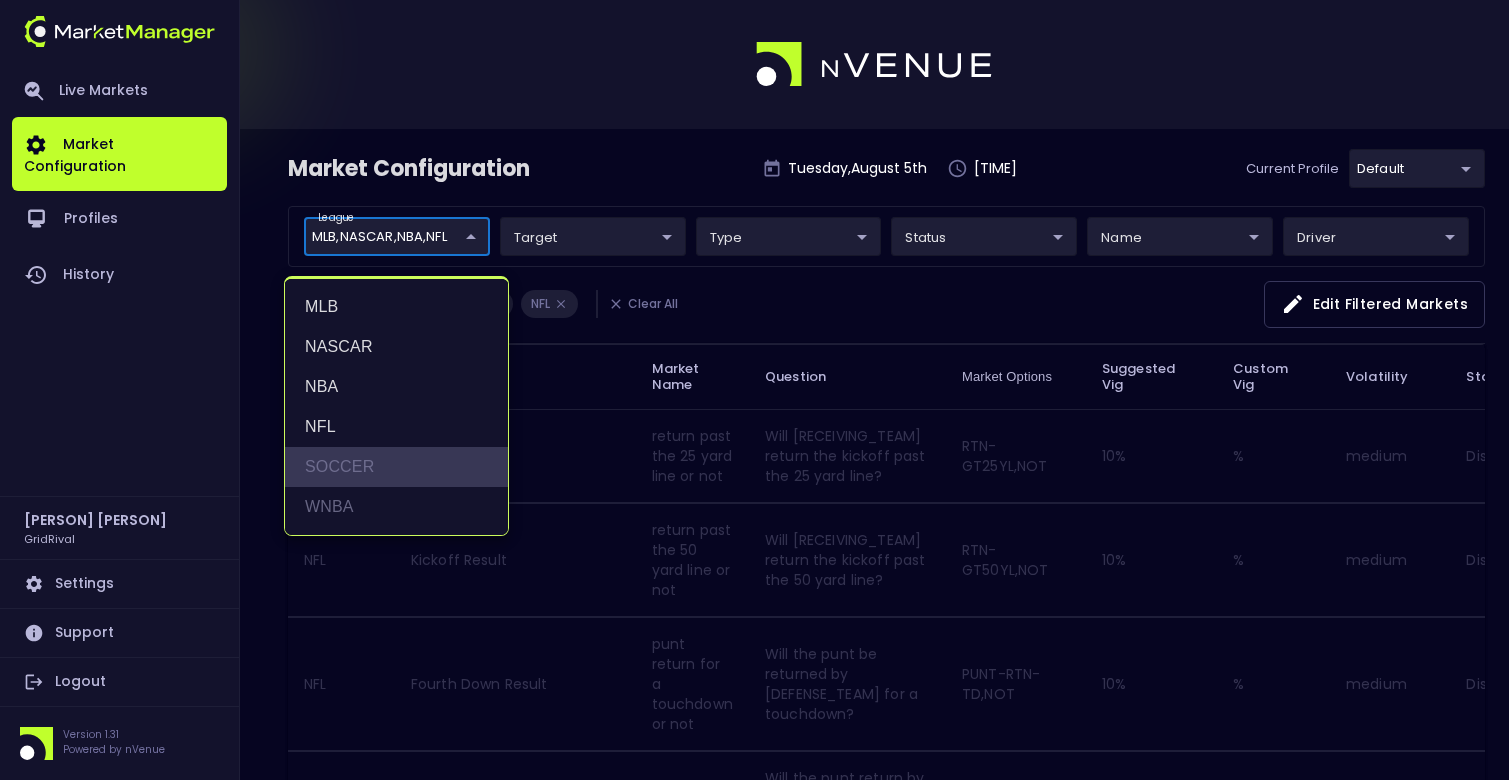 click on "SOCCER" at bounding box center [396, 467] 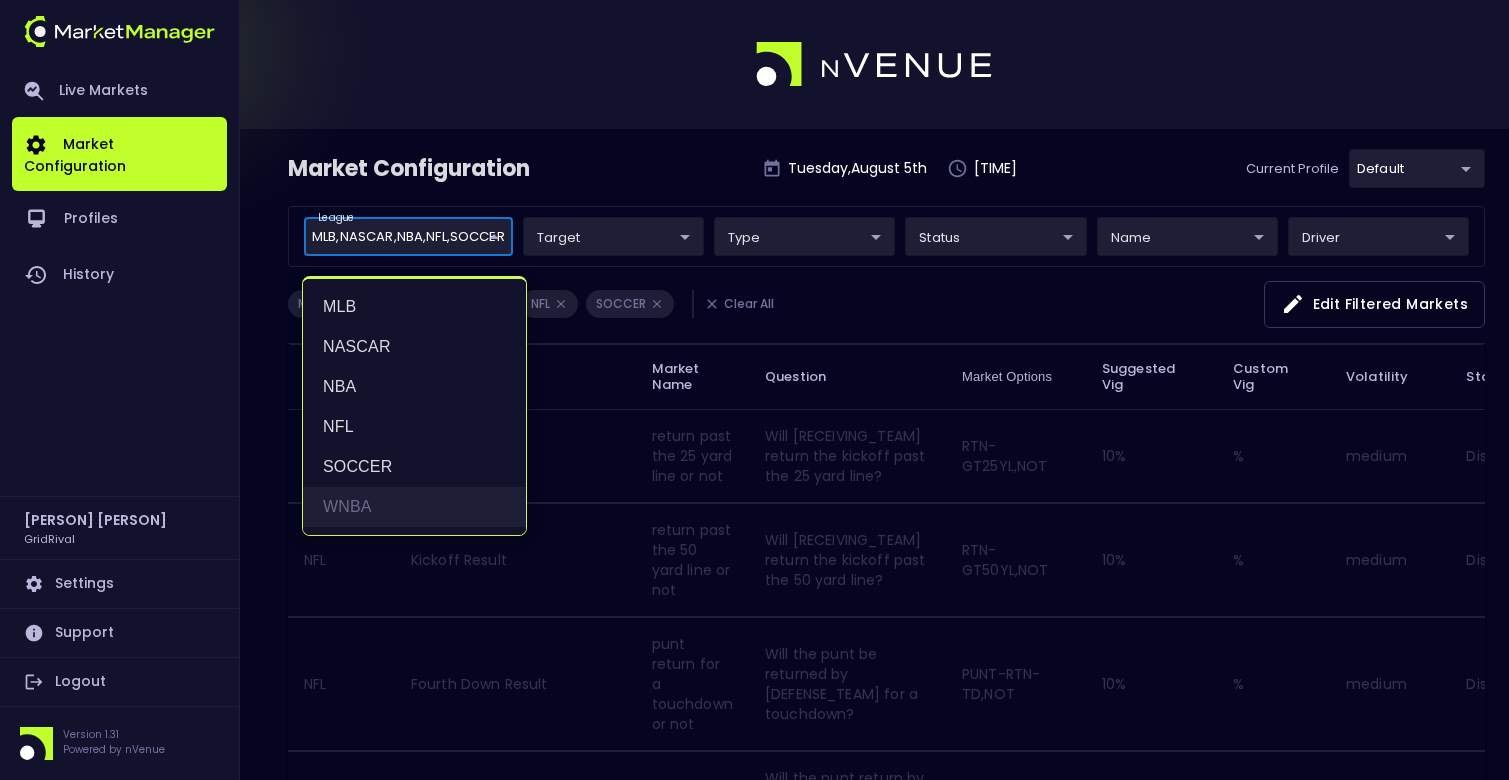 click on "WNBA" at bounding box center (414, 507) 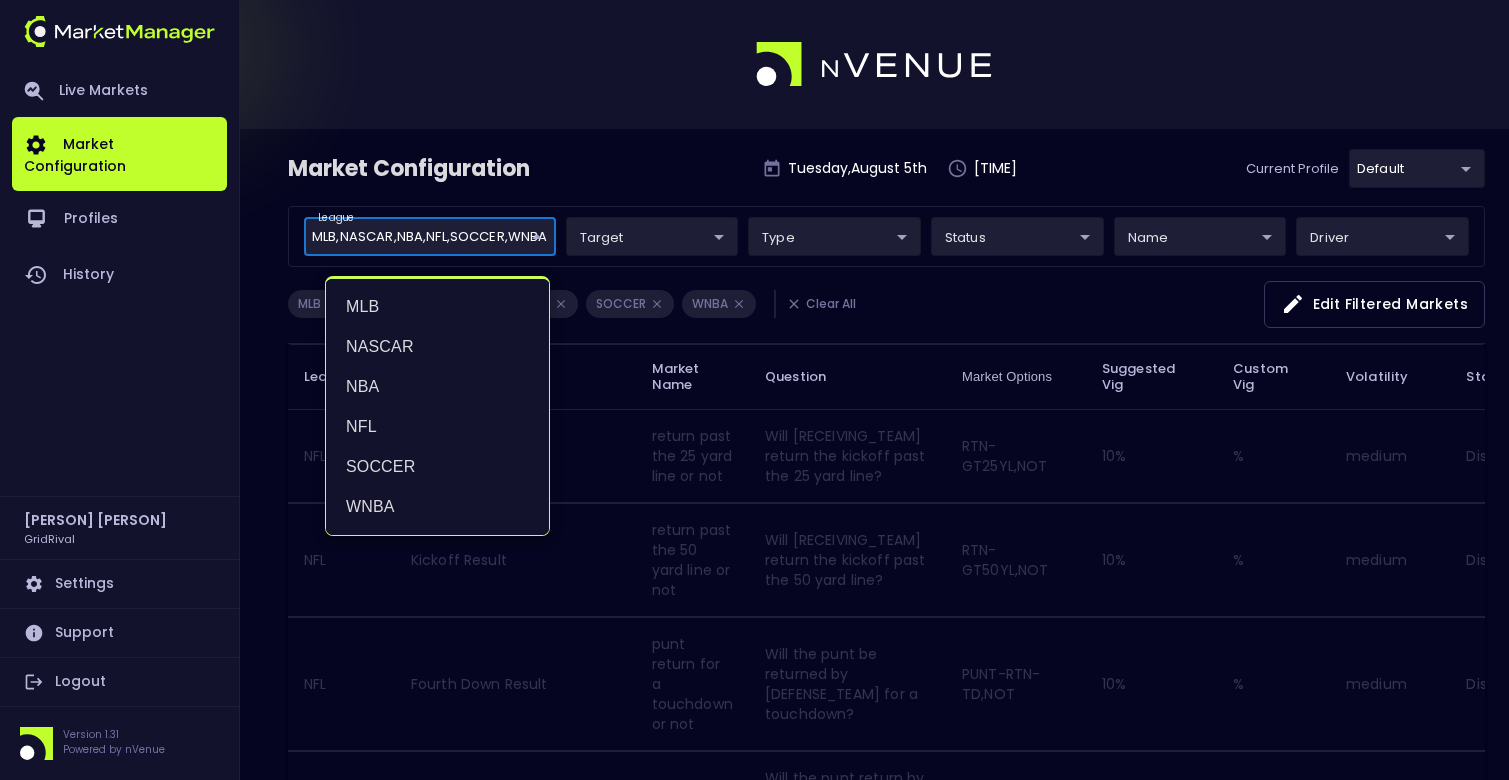 click at bounding box center [754, 390] 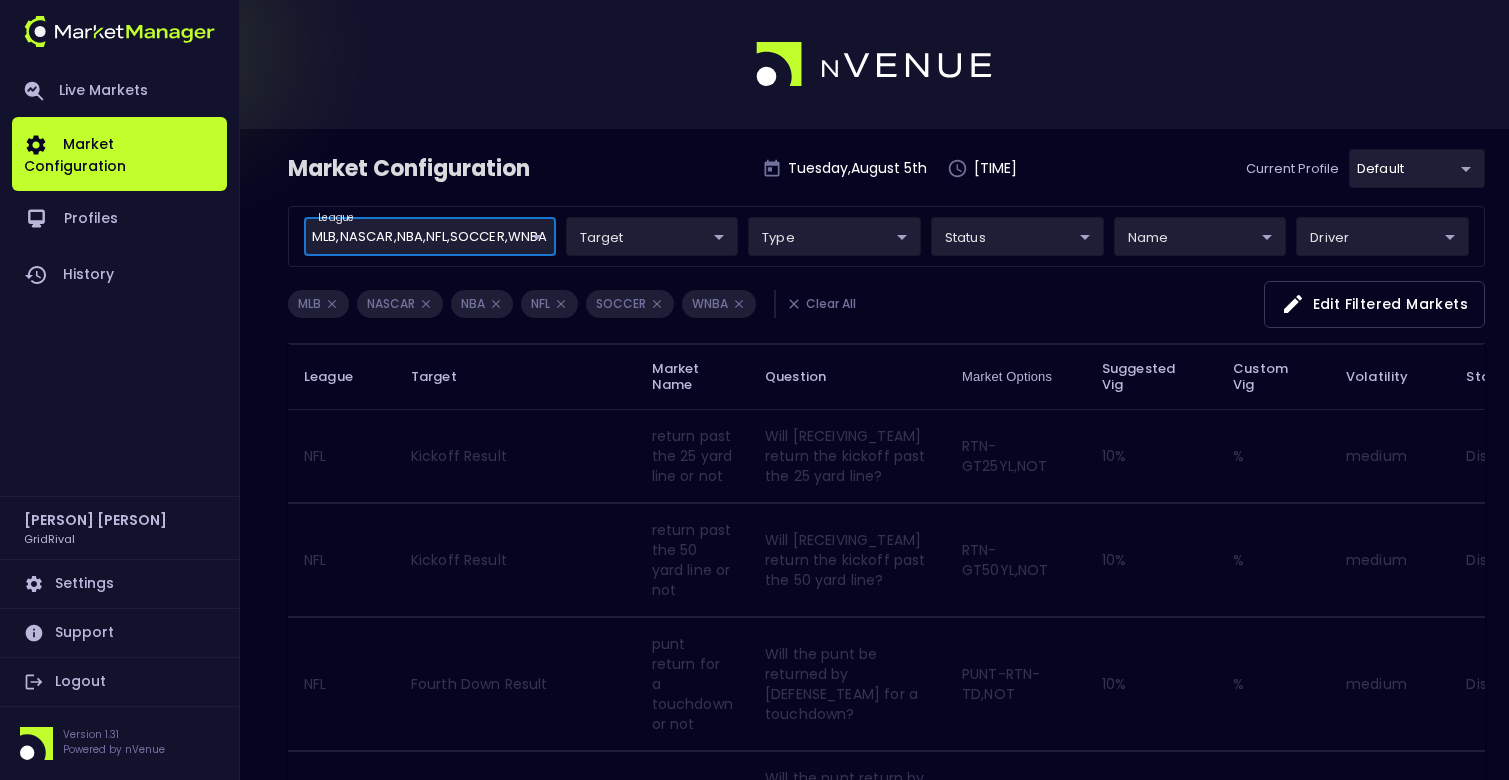 click on "Edit filtered markets" at bounding box center (1374, 304) 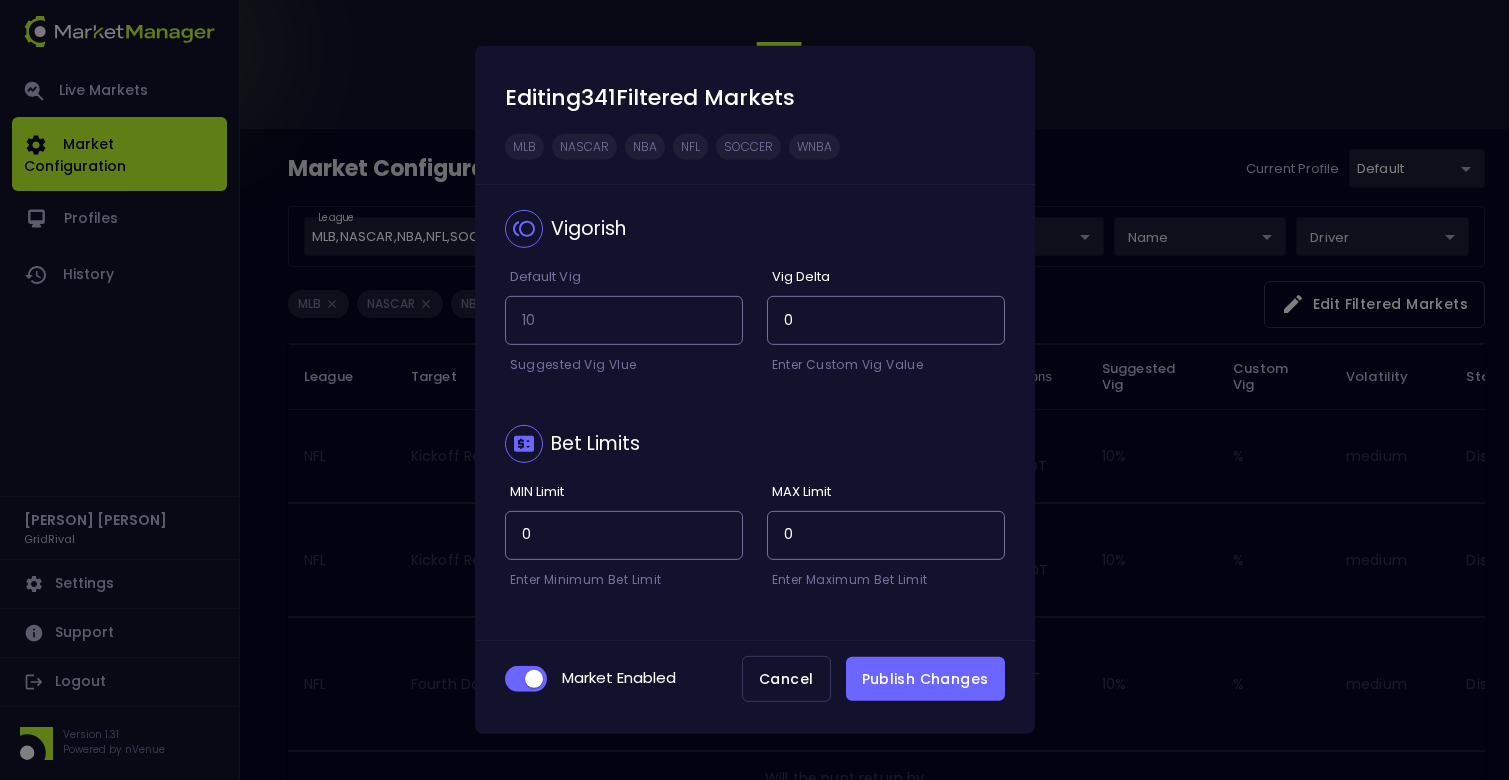 click on "Market Enabled Cancel Publish Changes" at bounding box center [755, 679] 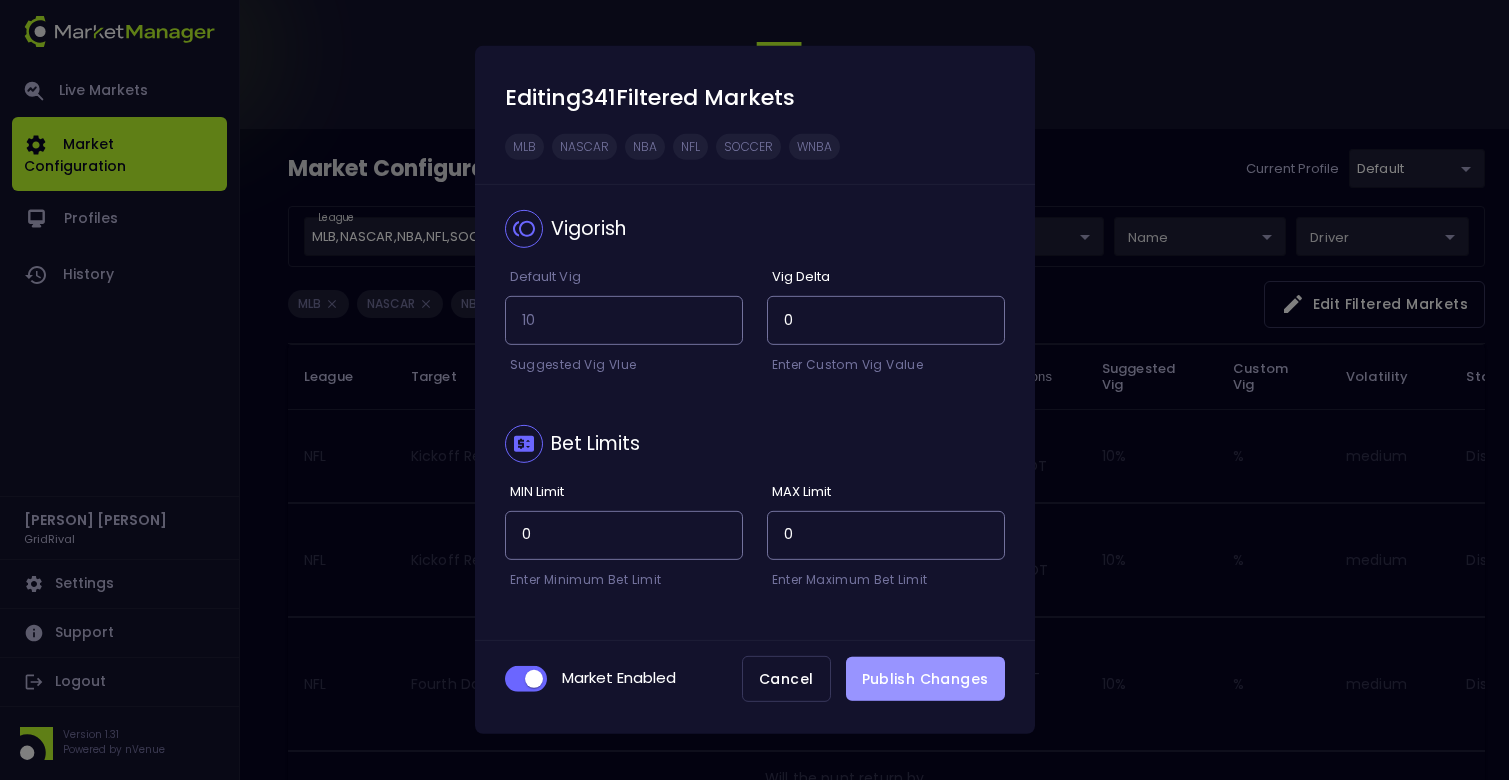 click on "Publish Changes" at bounding box center [925, 679] 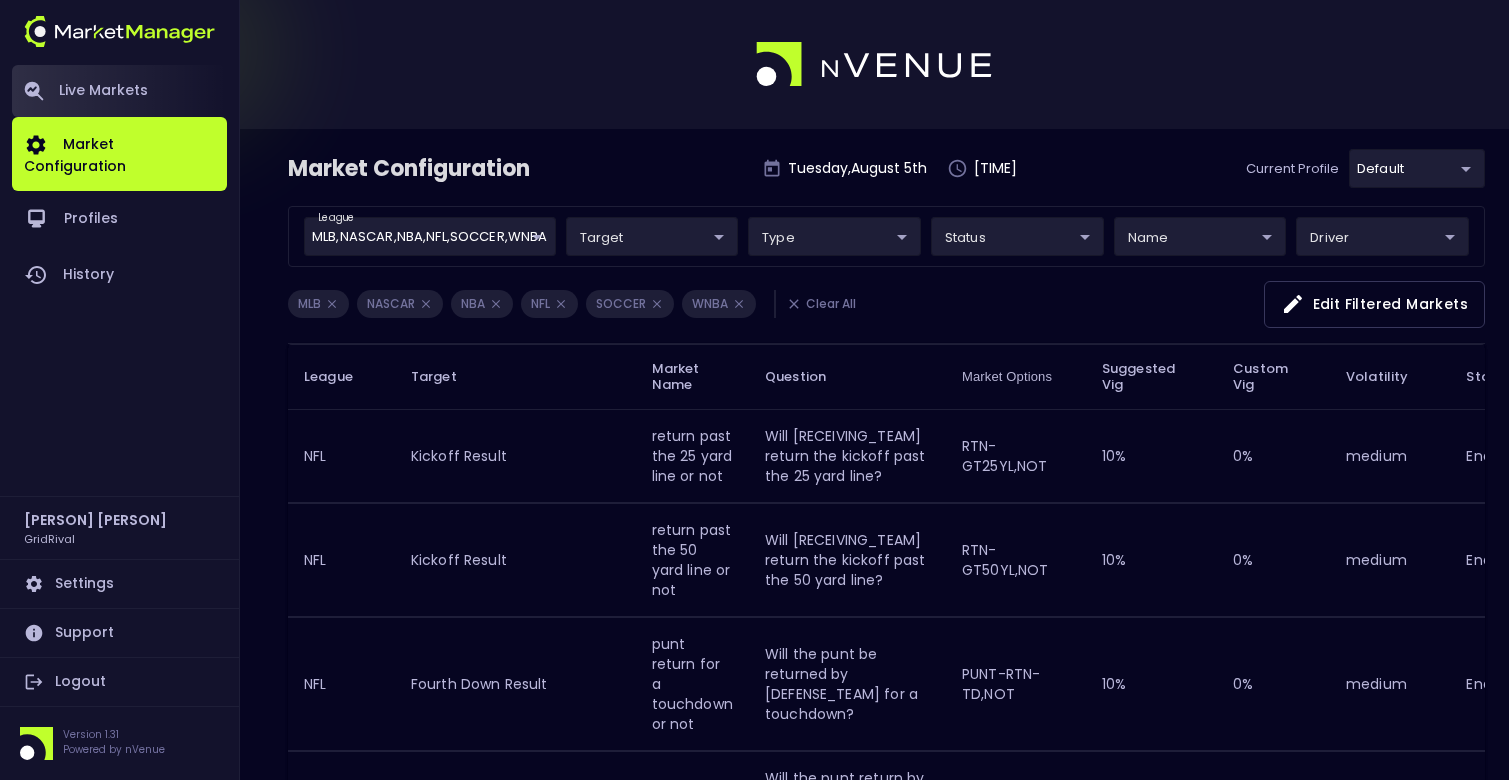 click on "Live Markets" at bounding box center [119, 91] 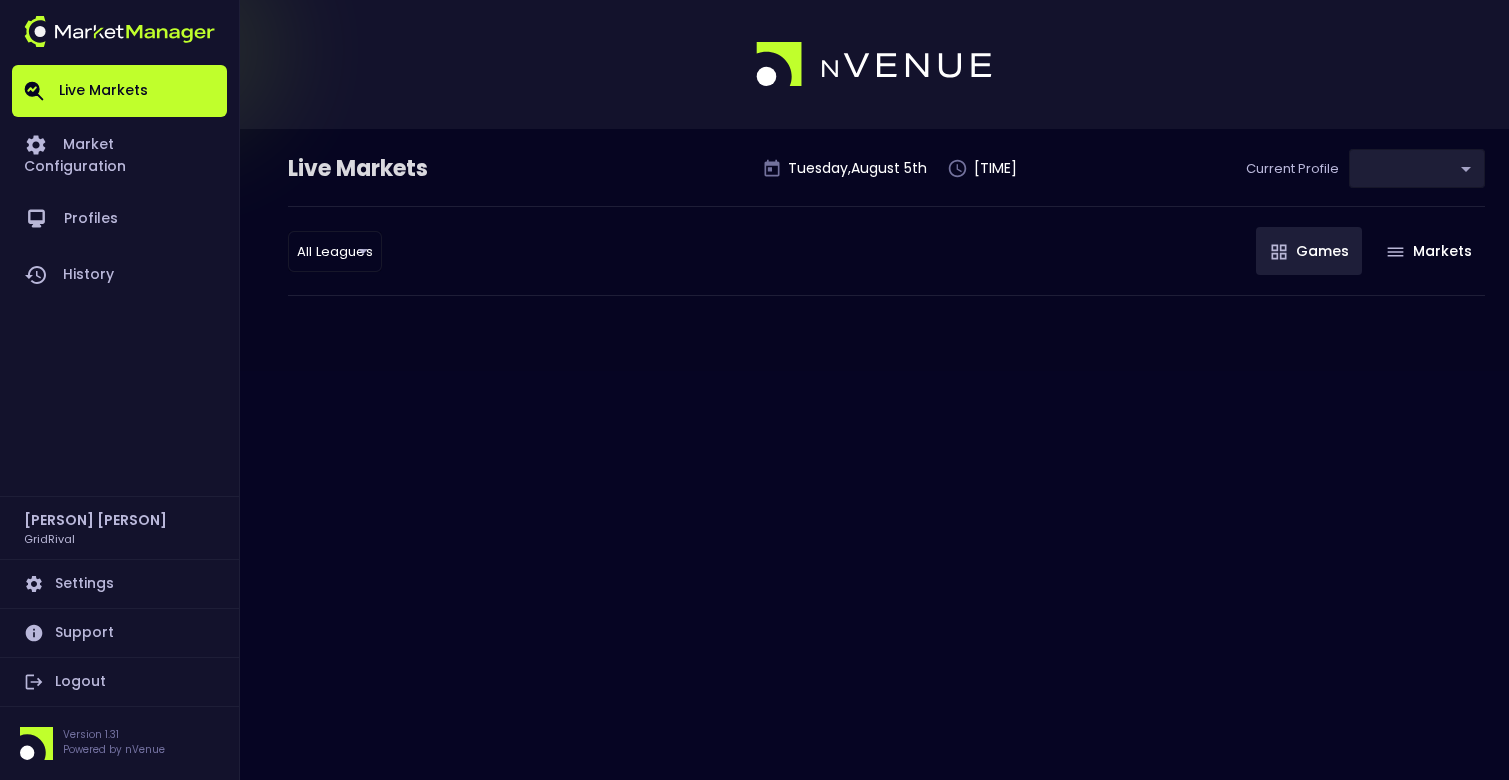 click at bounding box center [1279, 252] 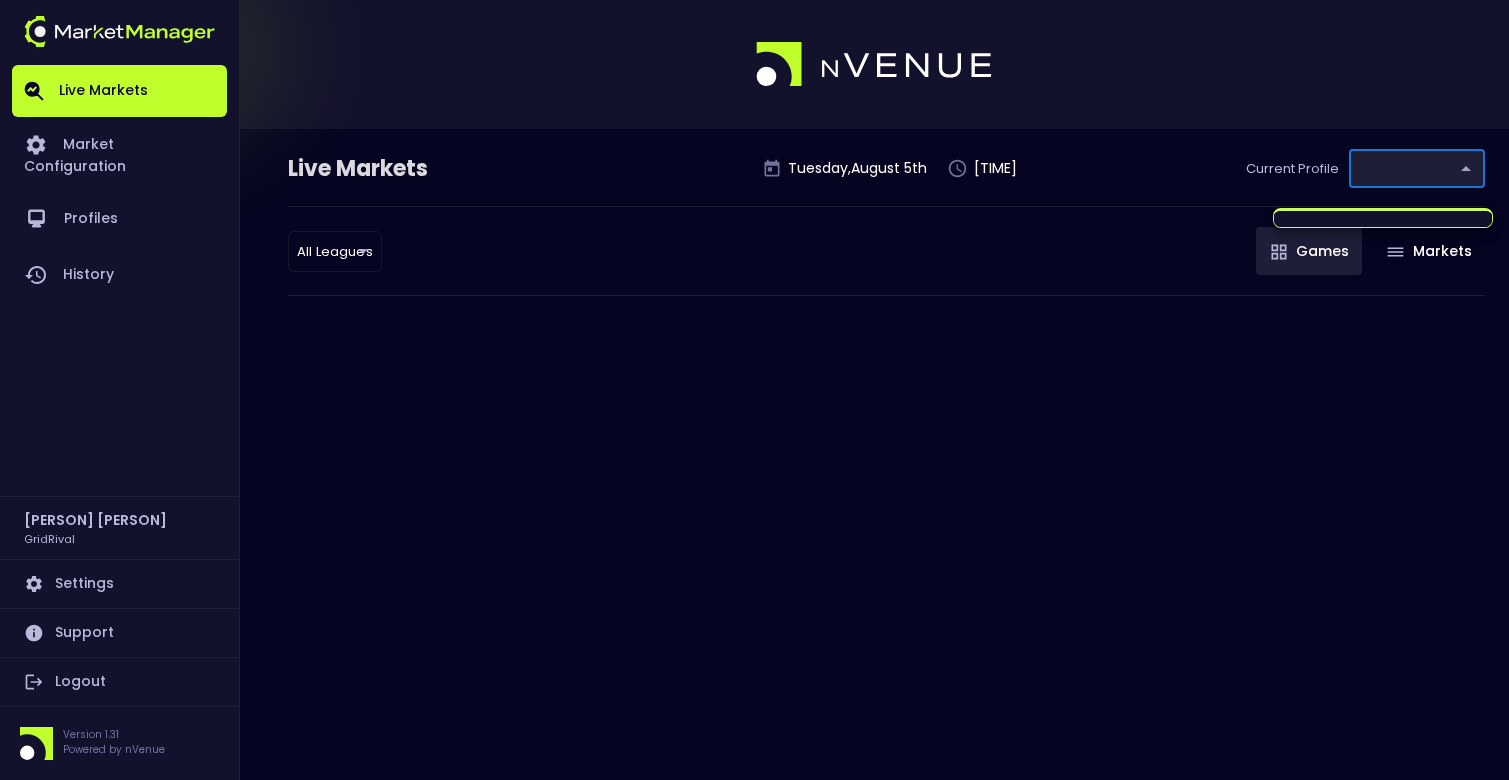 click at bounding box center [754, 390] 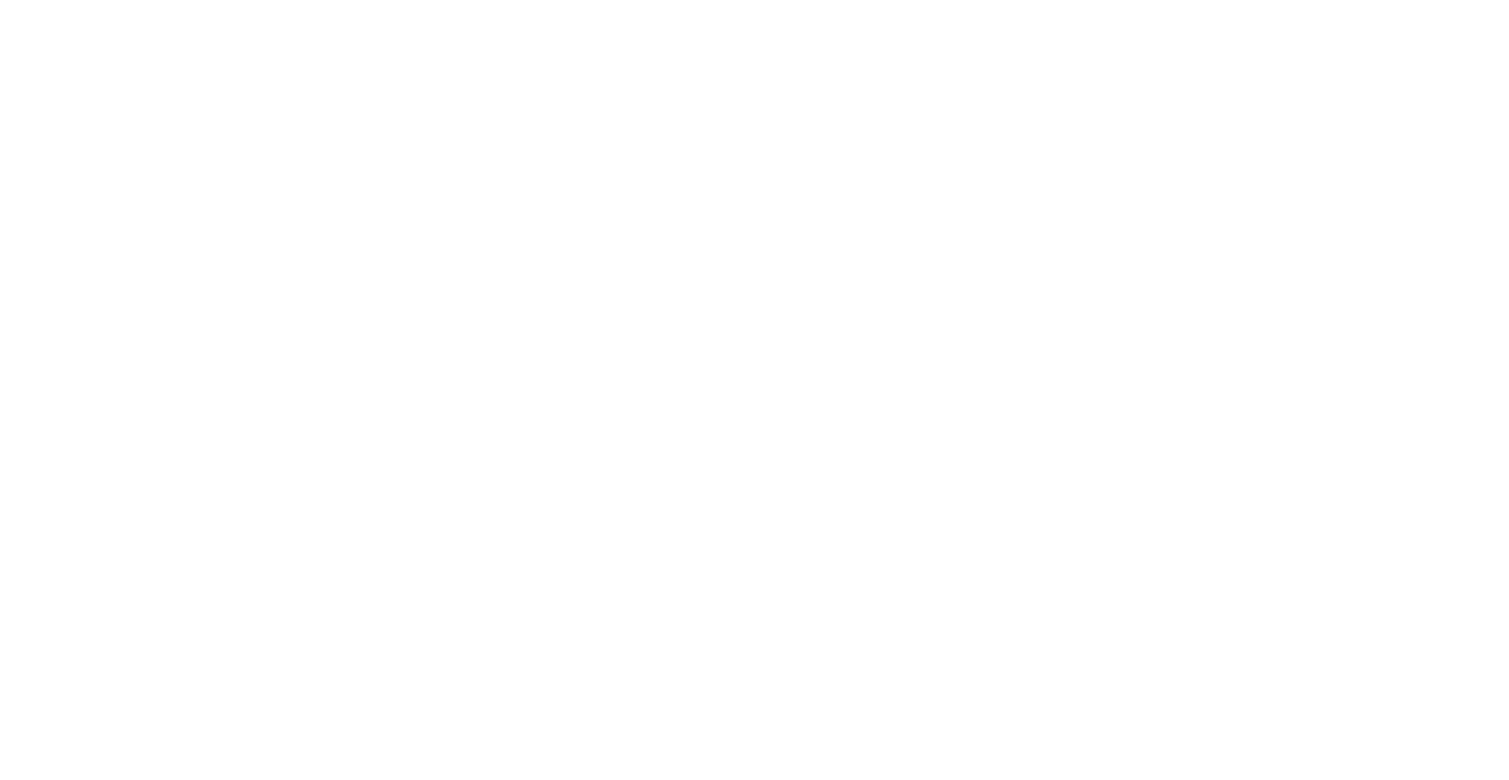 scroll, scrollTop: 0, scrollLeft: 0, axis: both 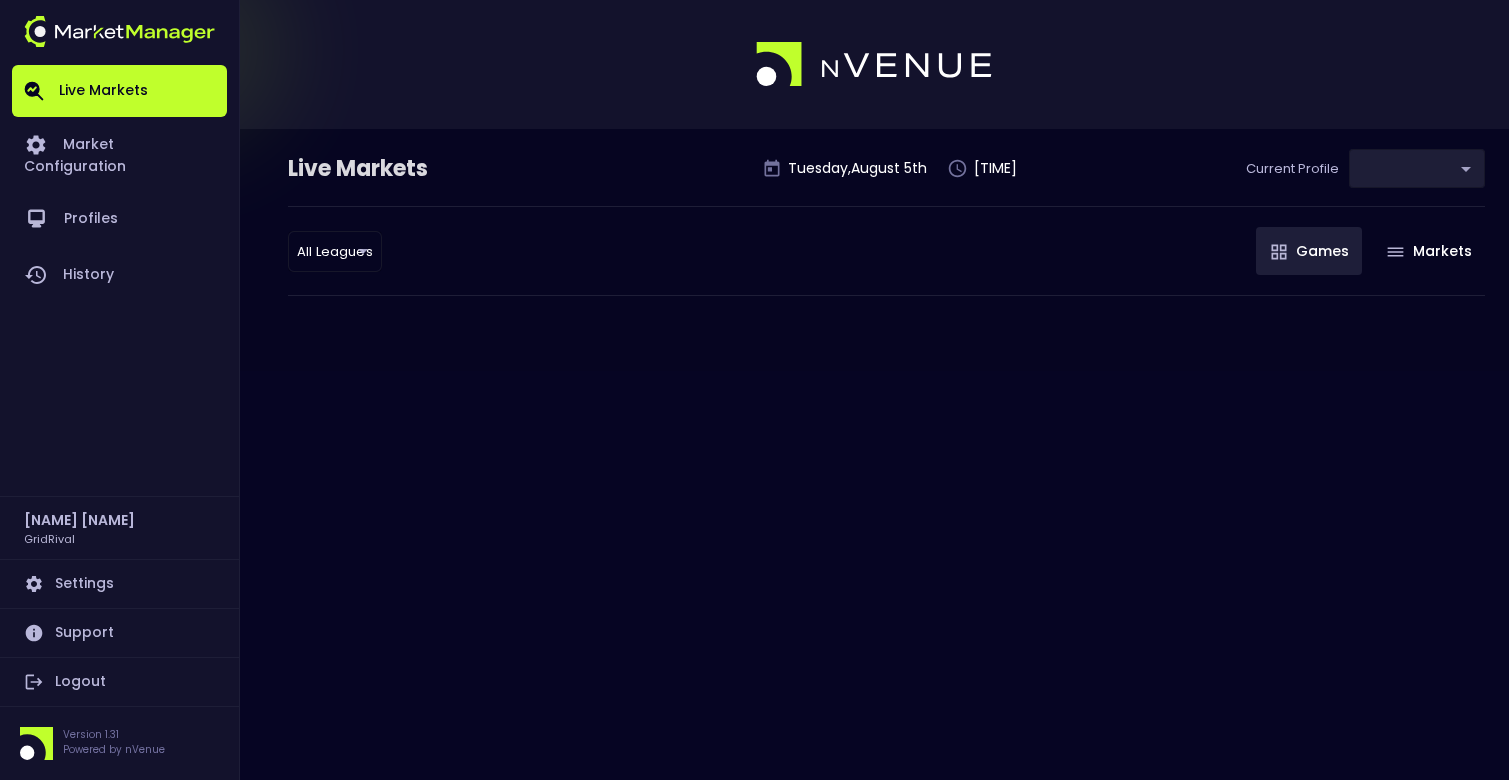 type on "[UUID]" 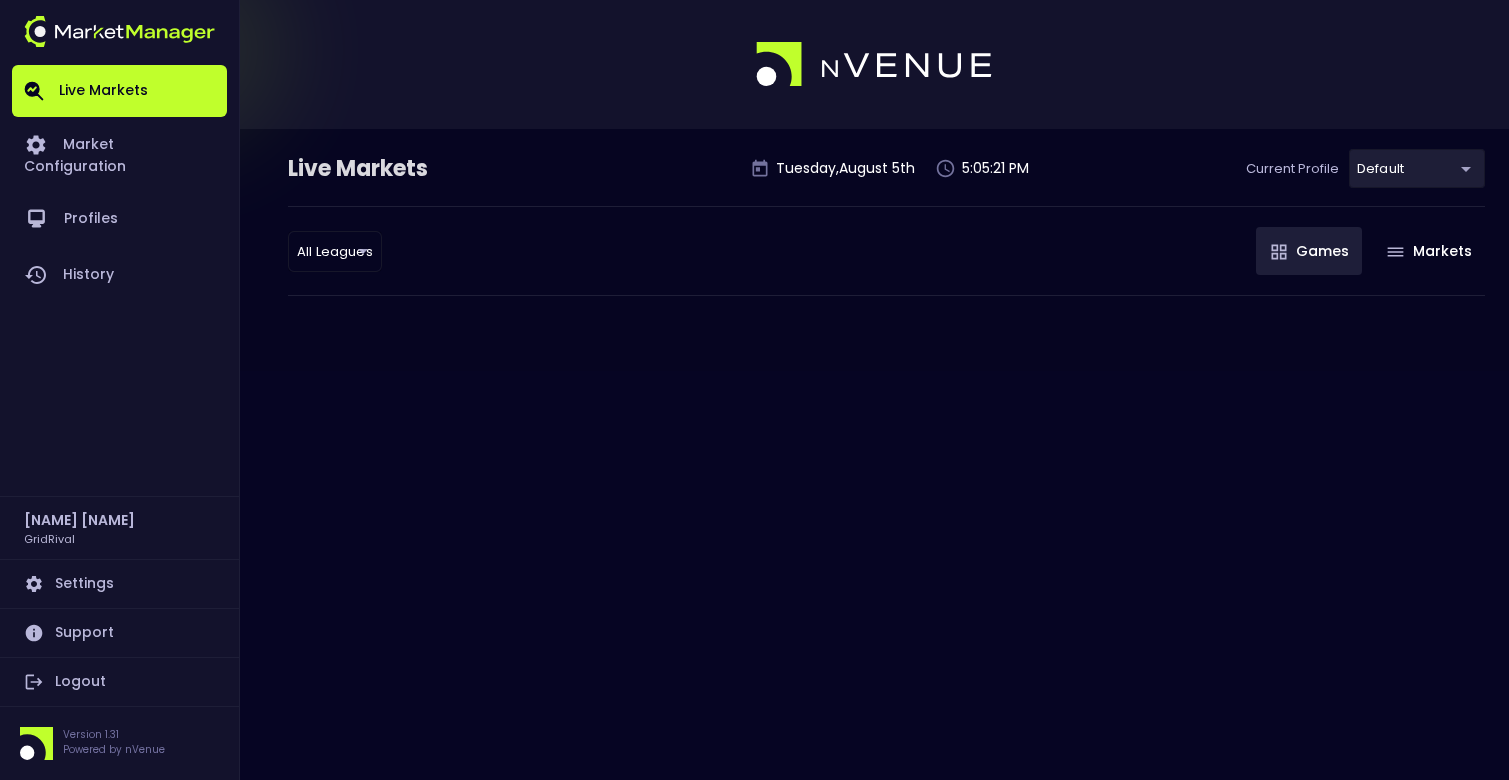 click on "Games" at bounding box center [1309, 251] 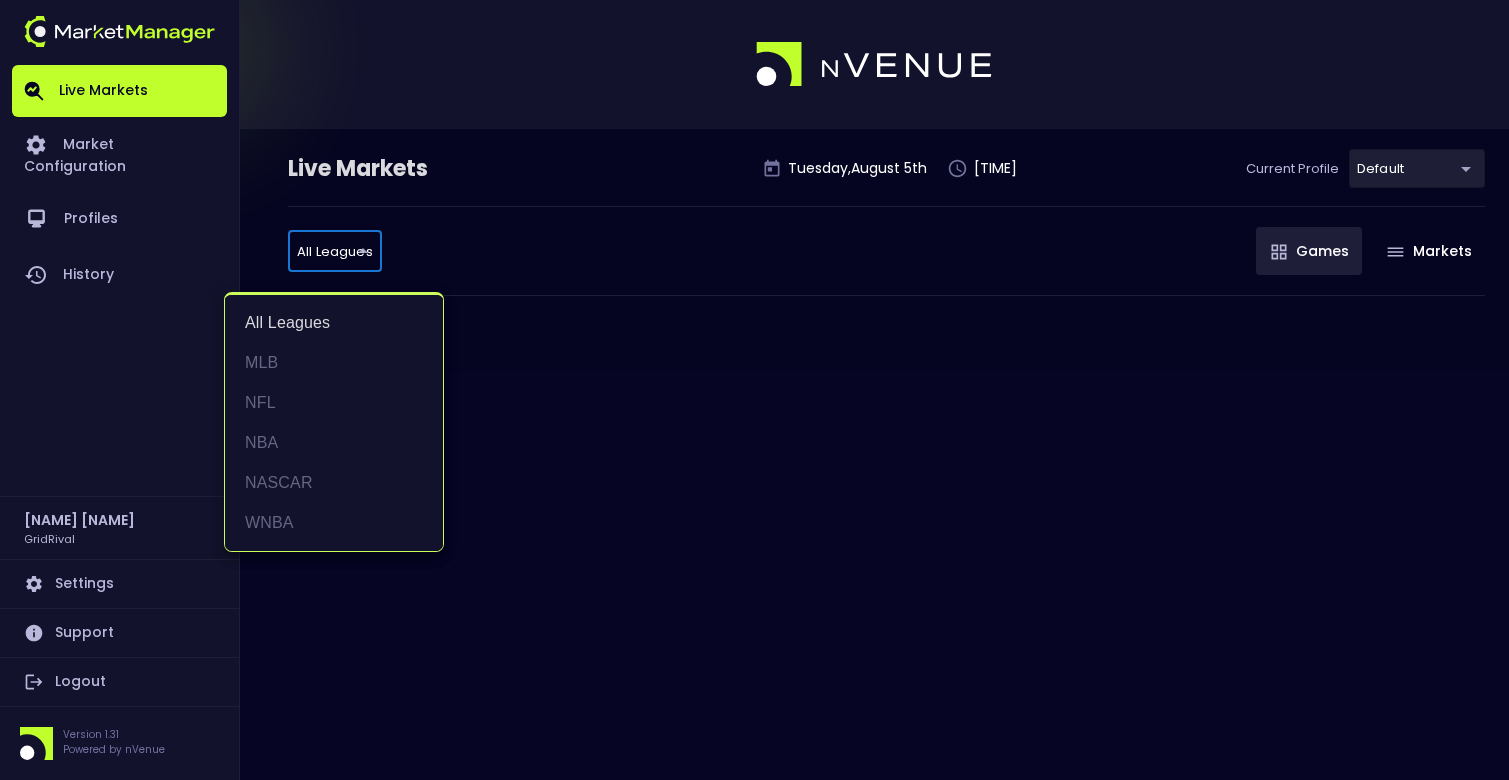 click on "Live Markets Market Configuration Profiles [NAME] [NAME] GridRival Settings Support Logout Version 1.31 Powered by nVenue Live Markets Tuesday , August 5 th 5:05:23 PM Current Profile default [UUID] Select All Leagues all leagues ​ Games Markets All Leagues MLB NFL NBA NASCAR WNBA" at bounding box center (754, 390) 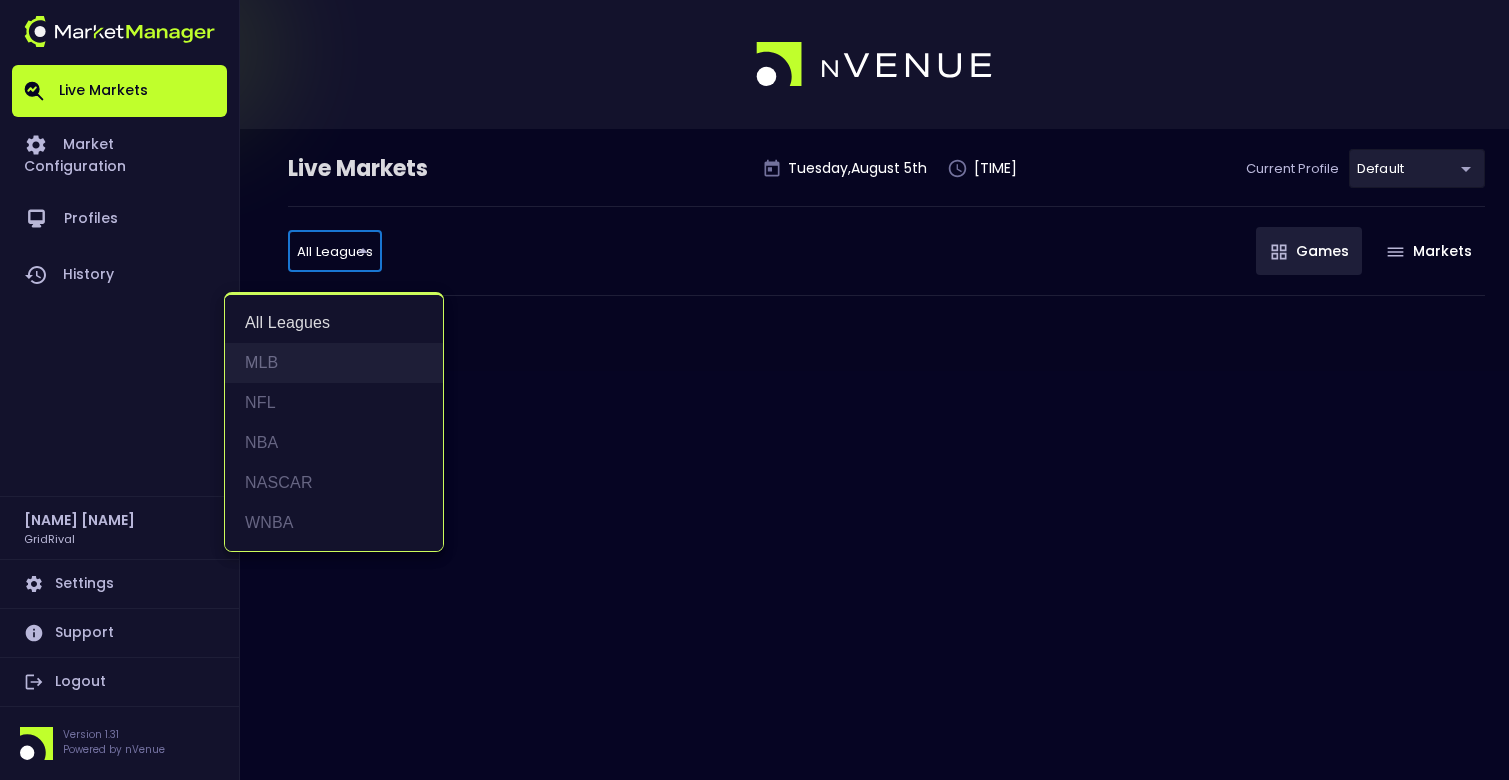 click on "MLB" at bounding box center (334, 363) 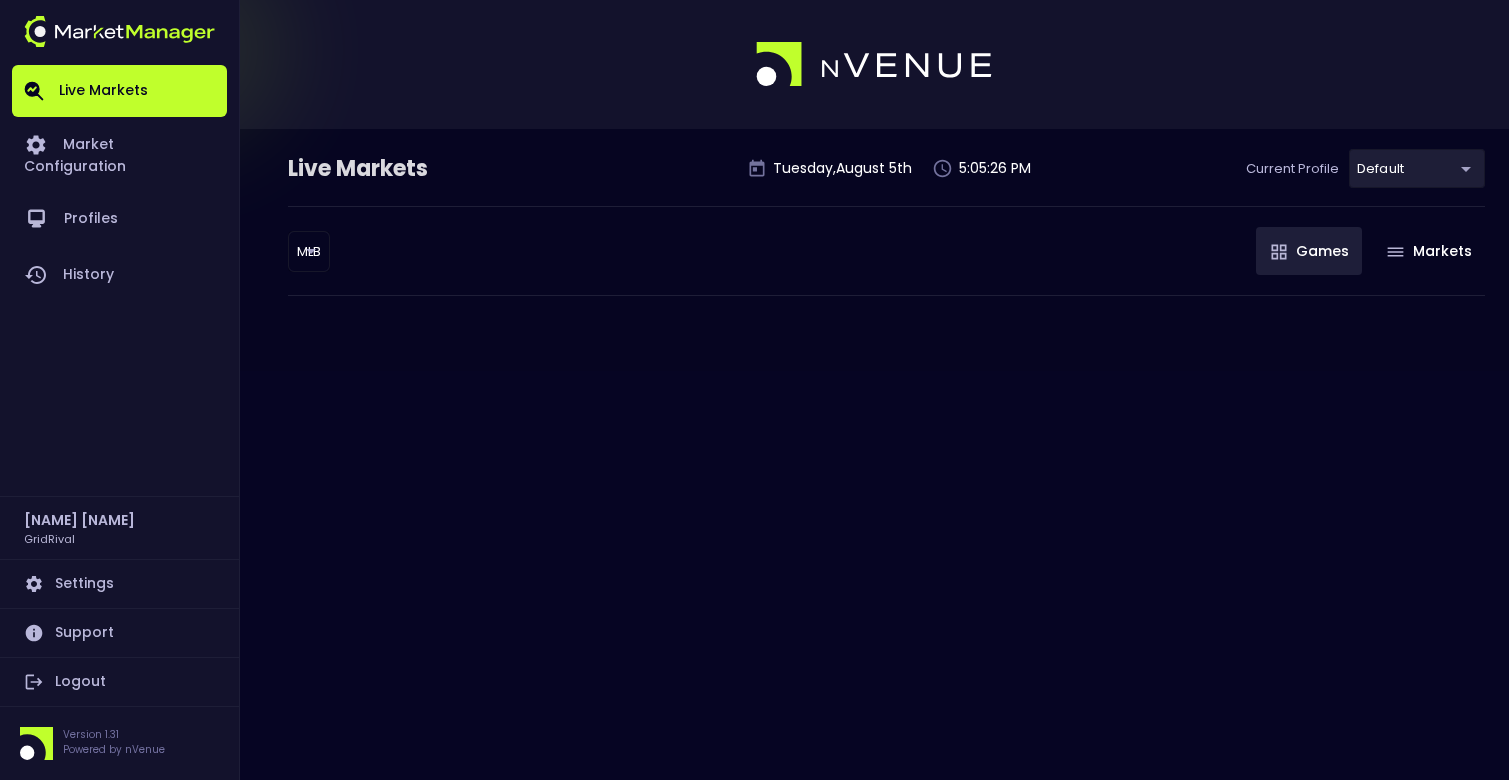 click on "Live Markets Tuesday , August 5 th 5:05:26 PM Current Profile default [UUID] Select MLB MLB ​ Games Markets" at bounding box center (754, 250) 